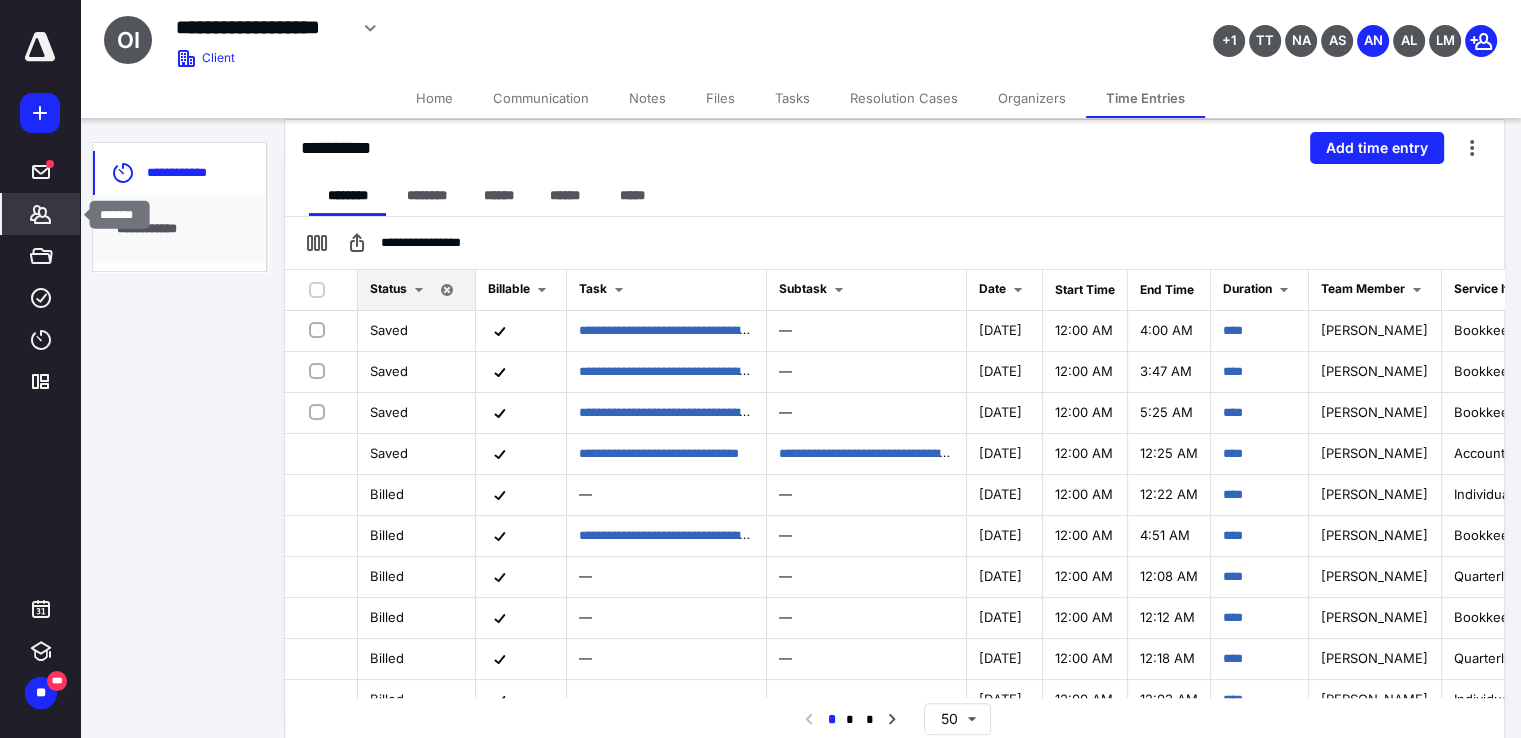 scroll, scrollTop: 0, scrollLeft: 0, axis: both 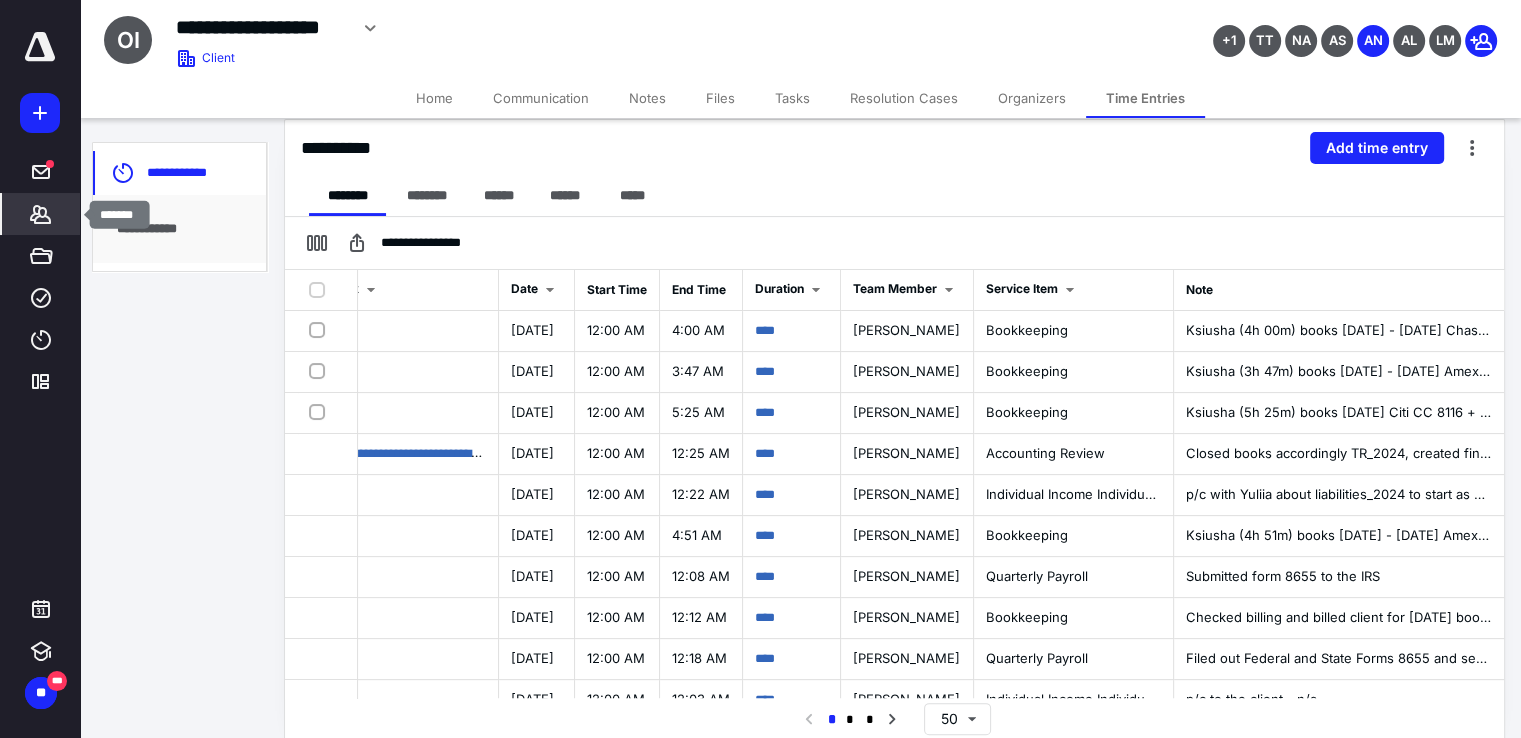 click 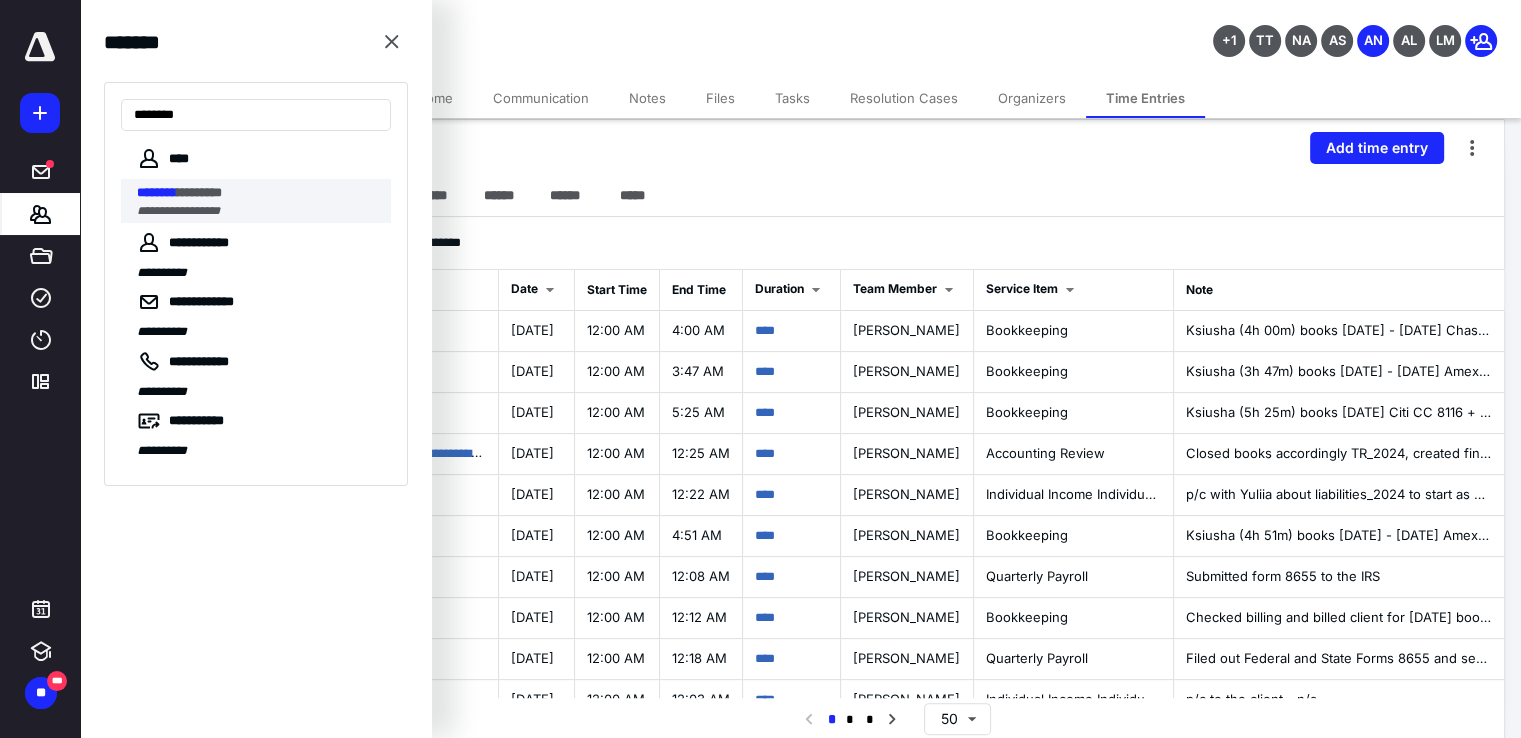type on "********" 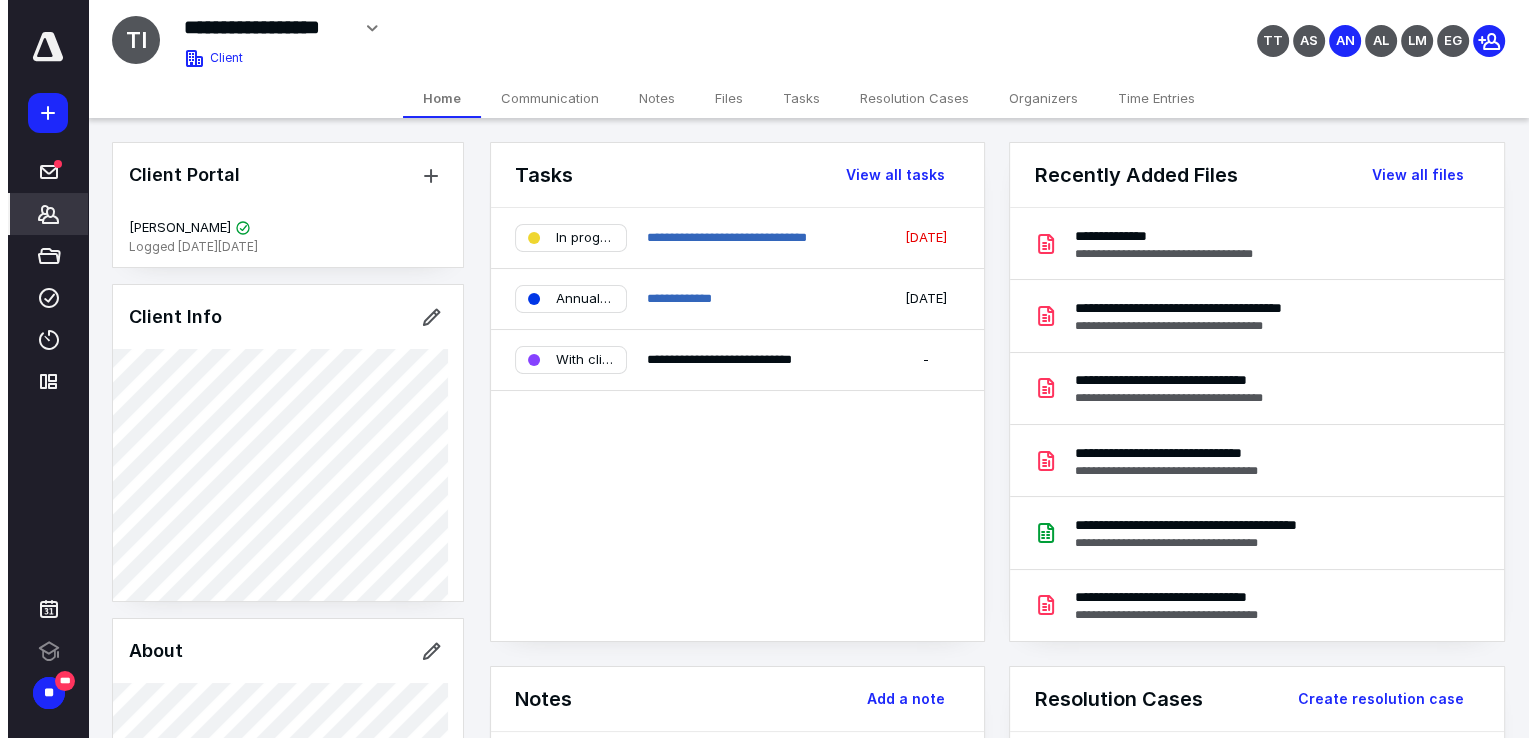 scroll, scrollTop: 0, scrollLeft: 0, axis: both 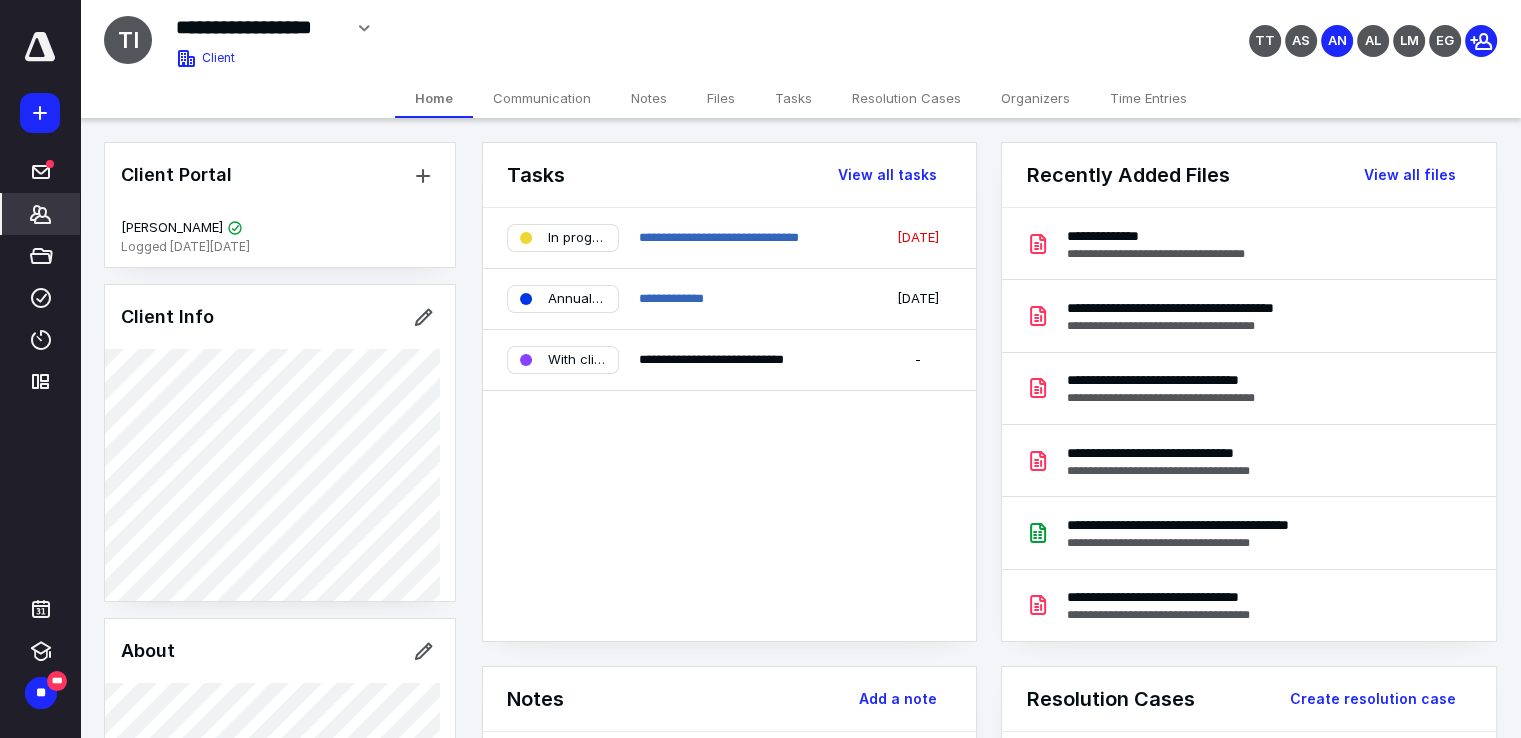 click on "Files" at bounding box center [721, 98] 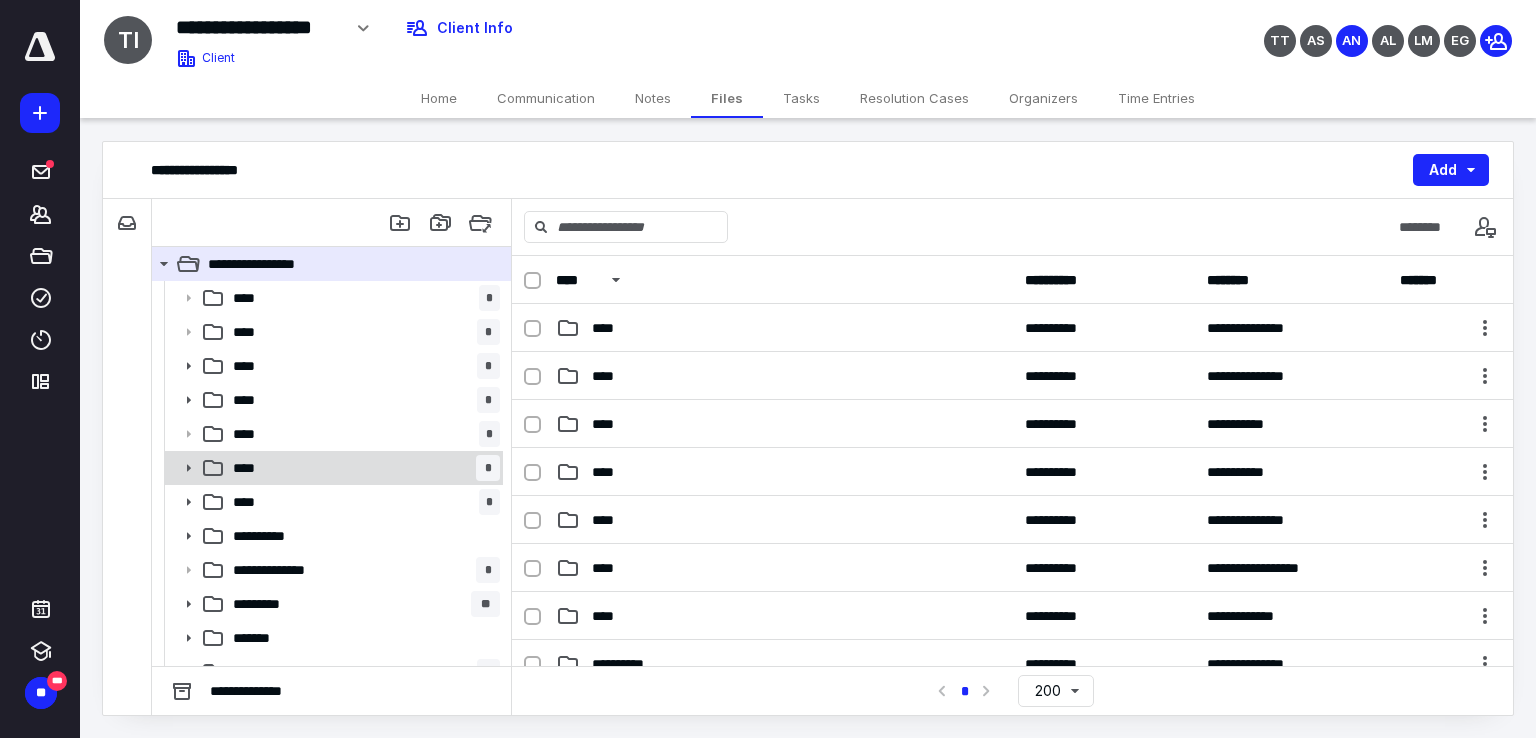 click on "**** *" at bounding box center (362, 468) 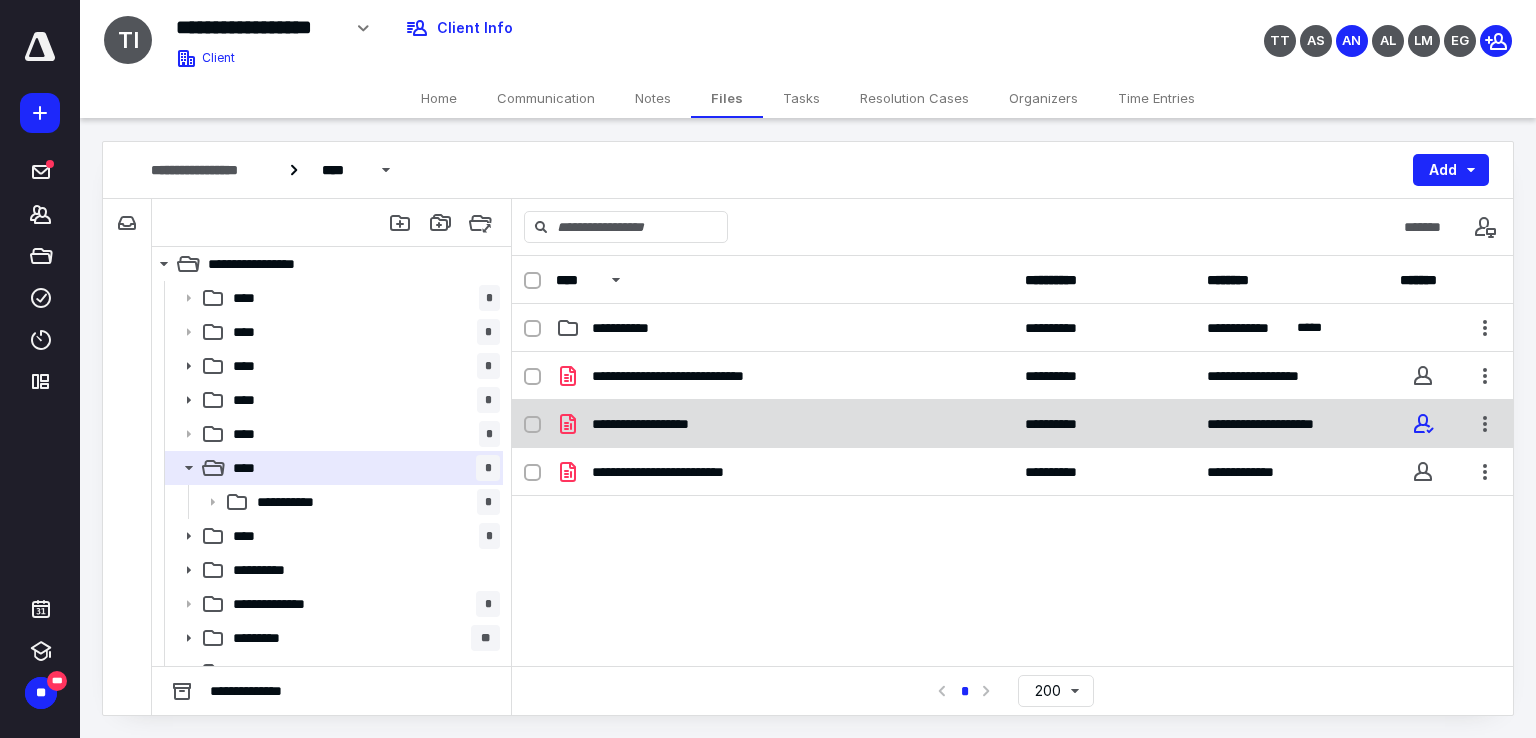 click on "**********" at bounding box center [784, 424] 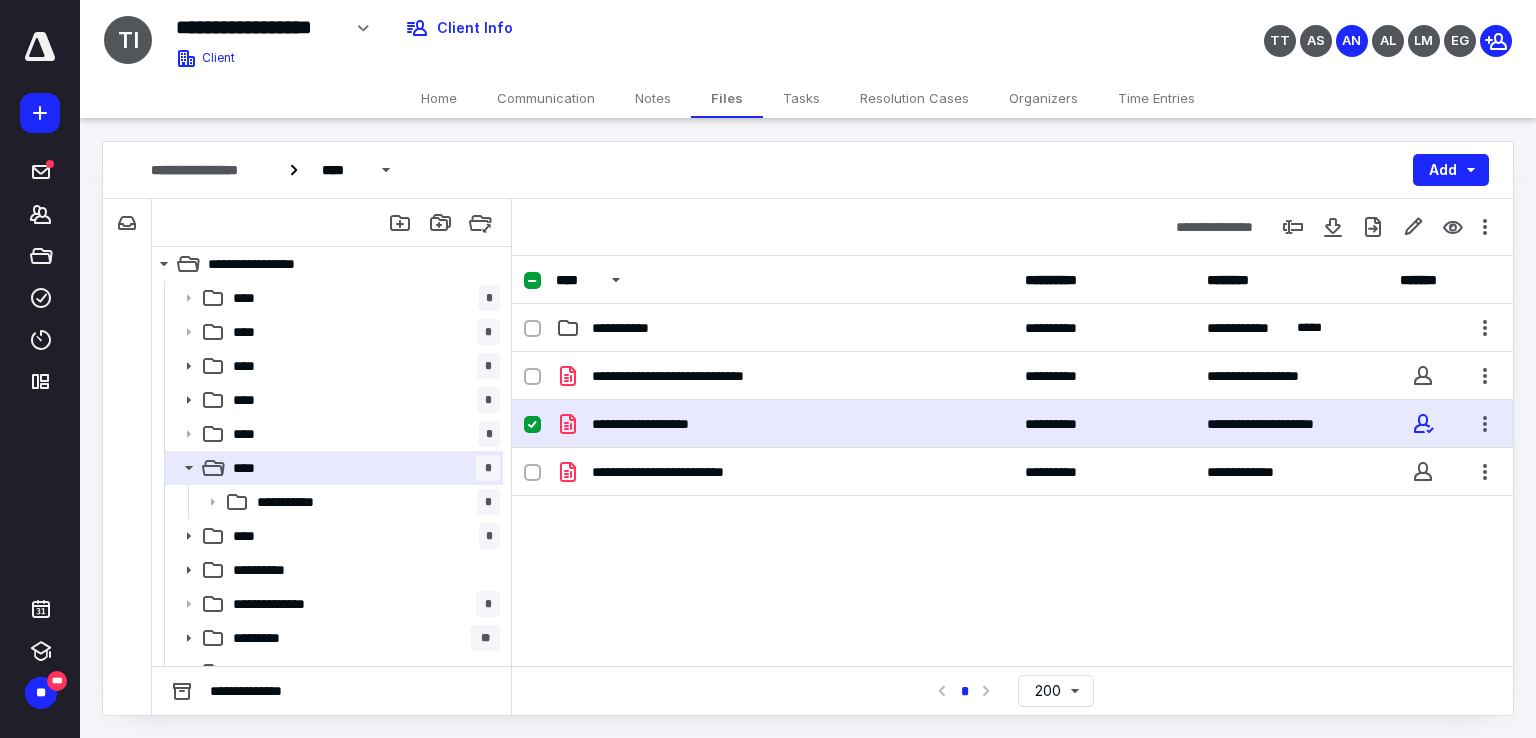click on "**********" at bounding box center [784, 424] 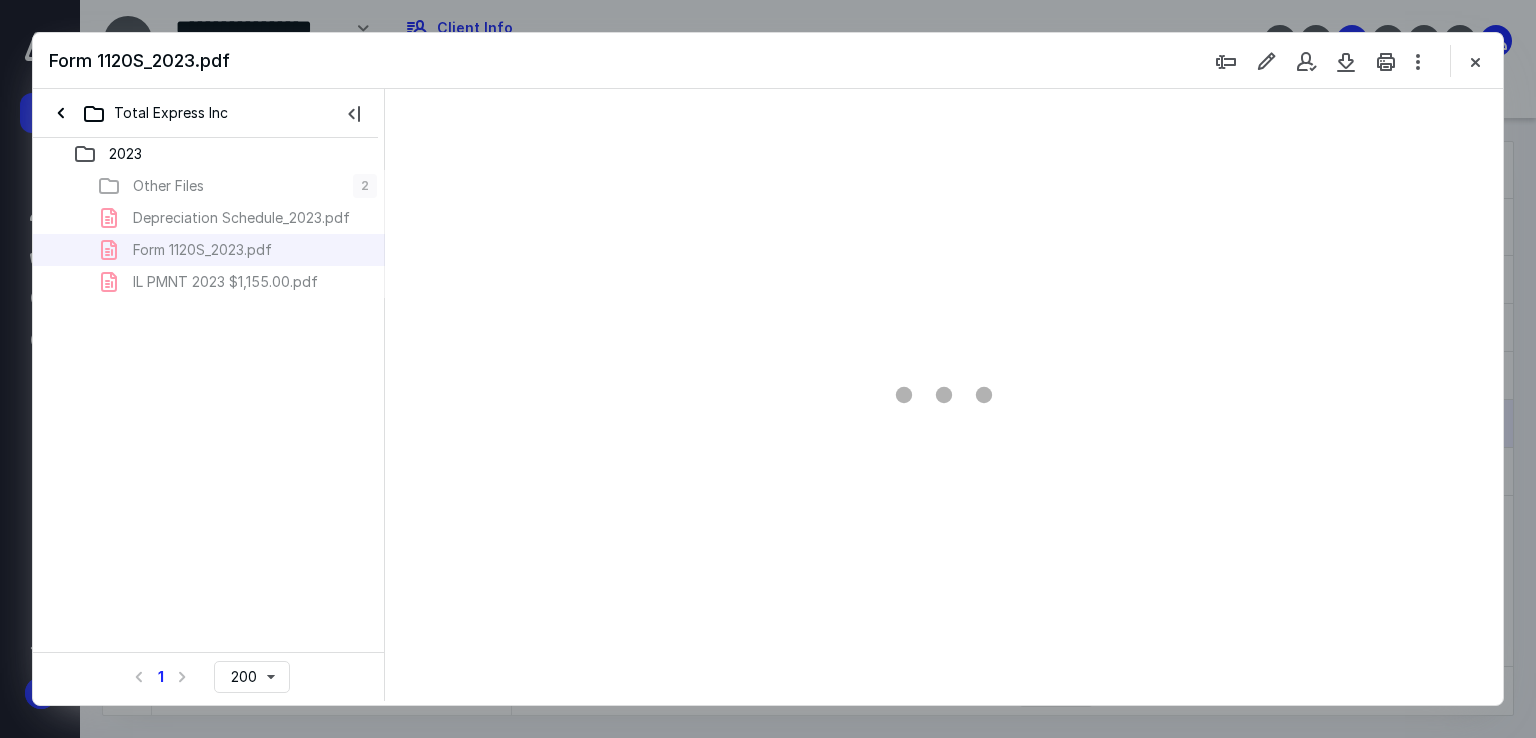 scroll, scrollTop: 0, scrollLeft: 0, axis: both 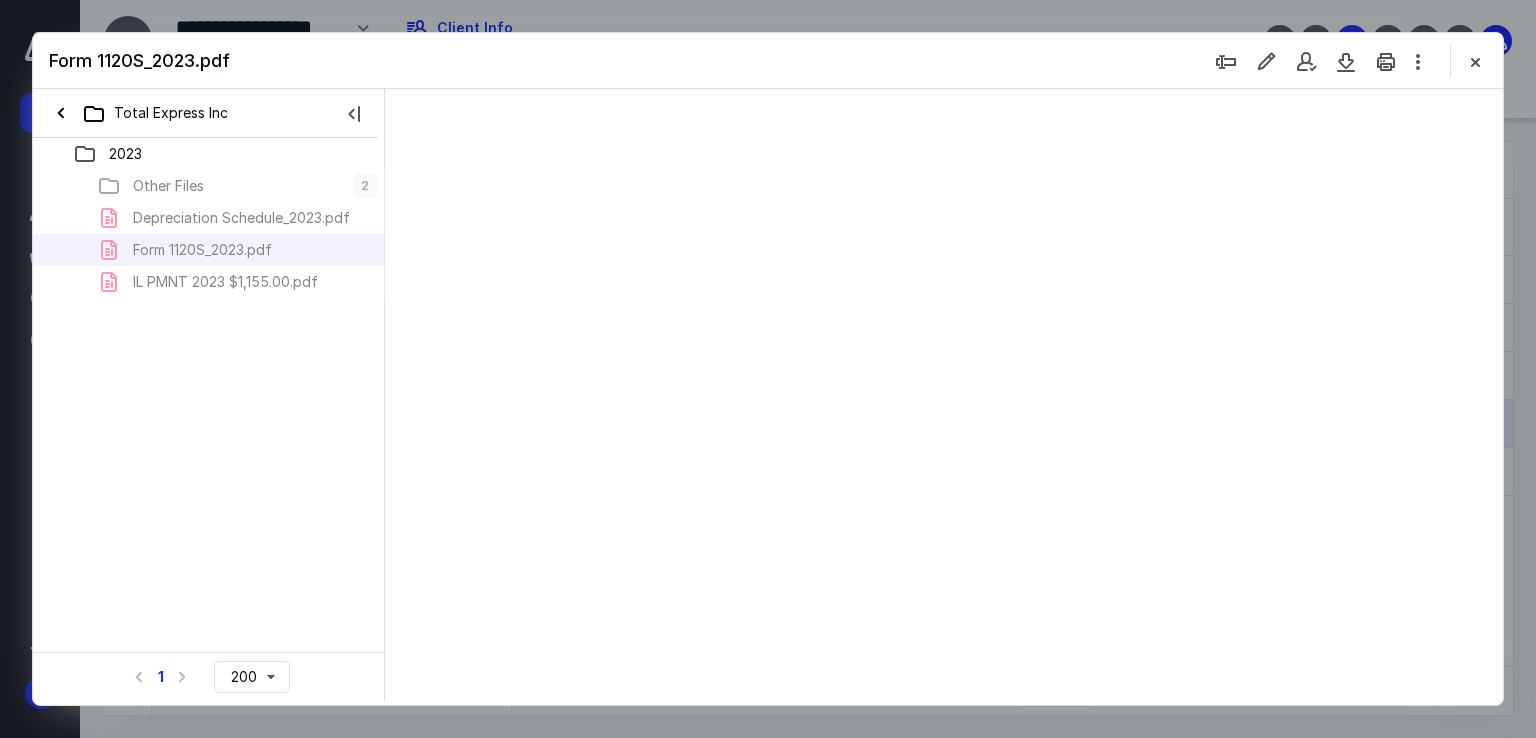 click at bounding box center (944, 395) 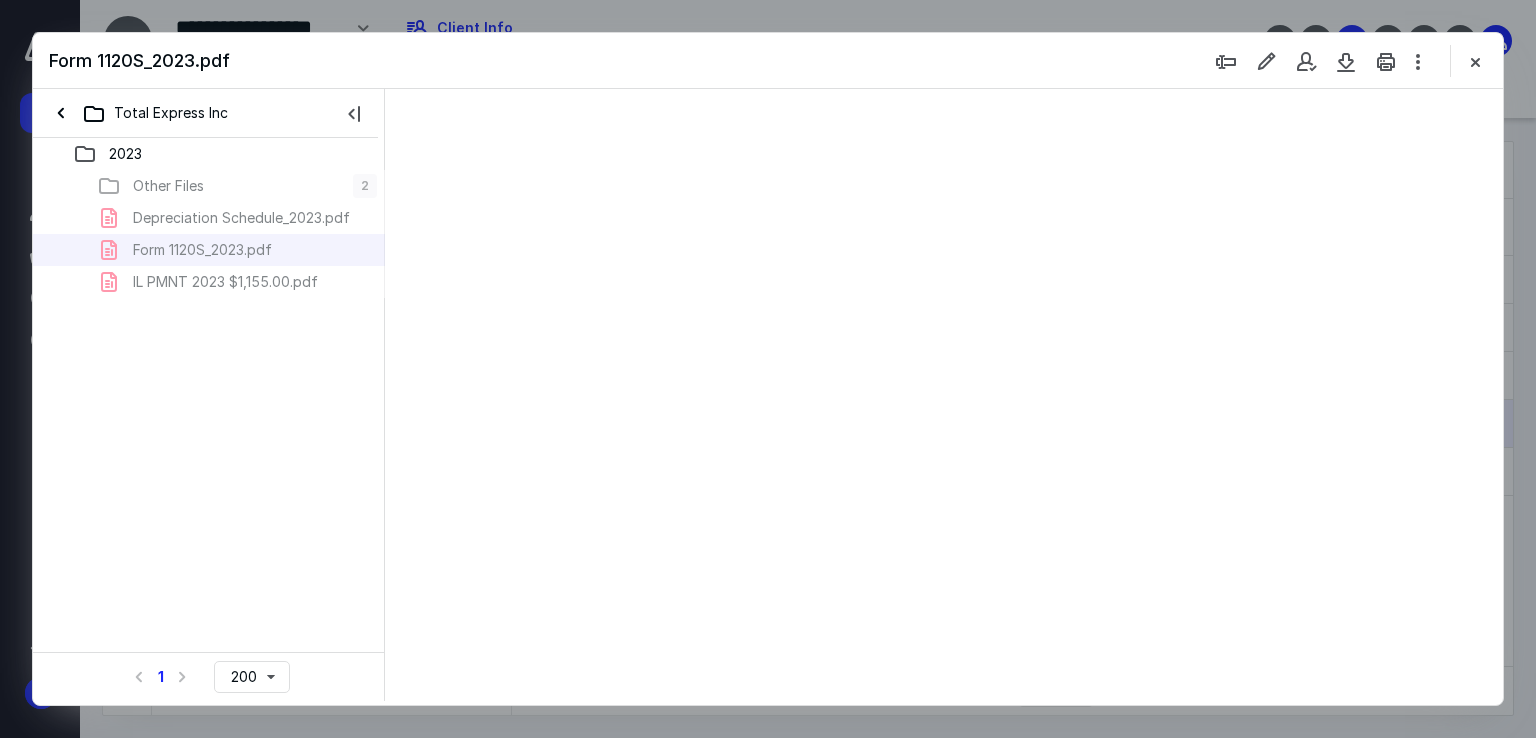click at bounding box center [944, 395] 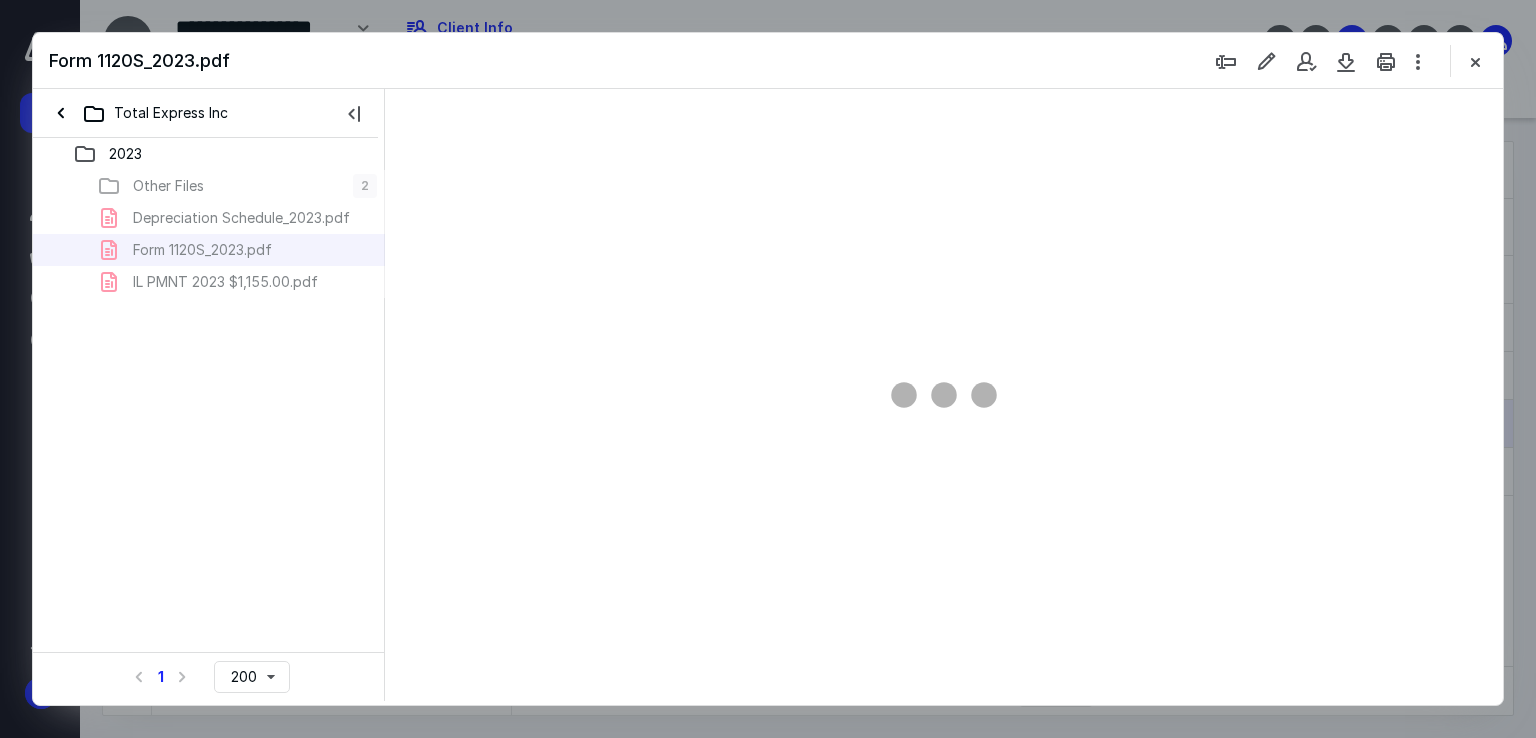 type on "67" 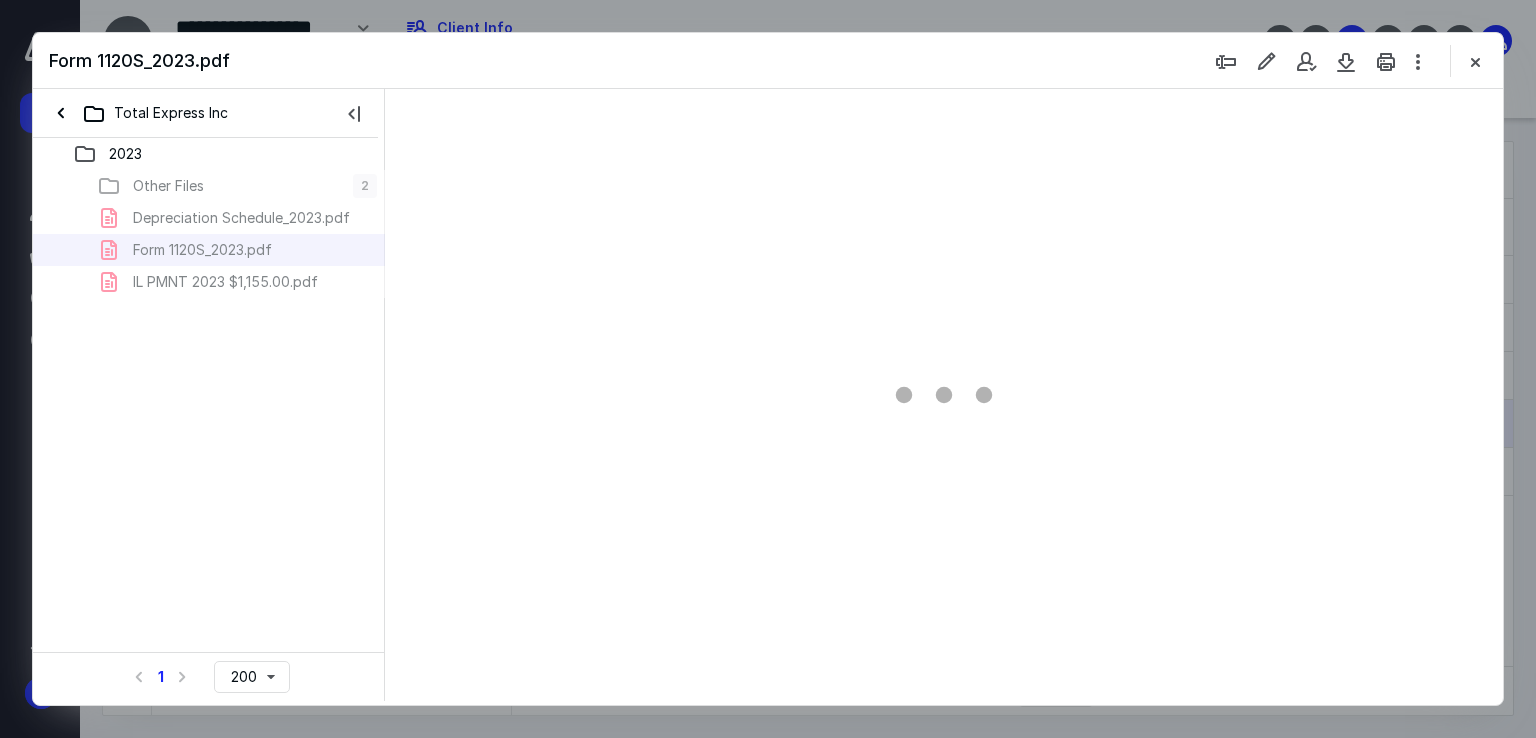 scroll, scrollTop: 79, scrollLeft: 0, axis: vertical 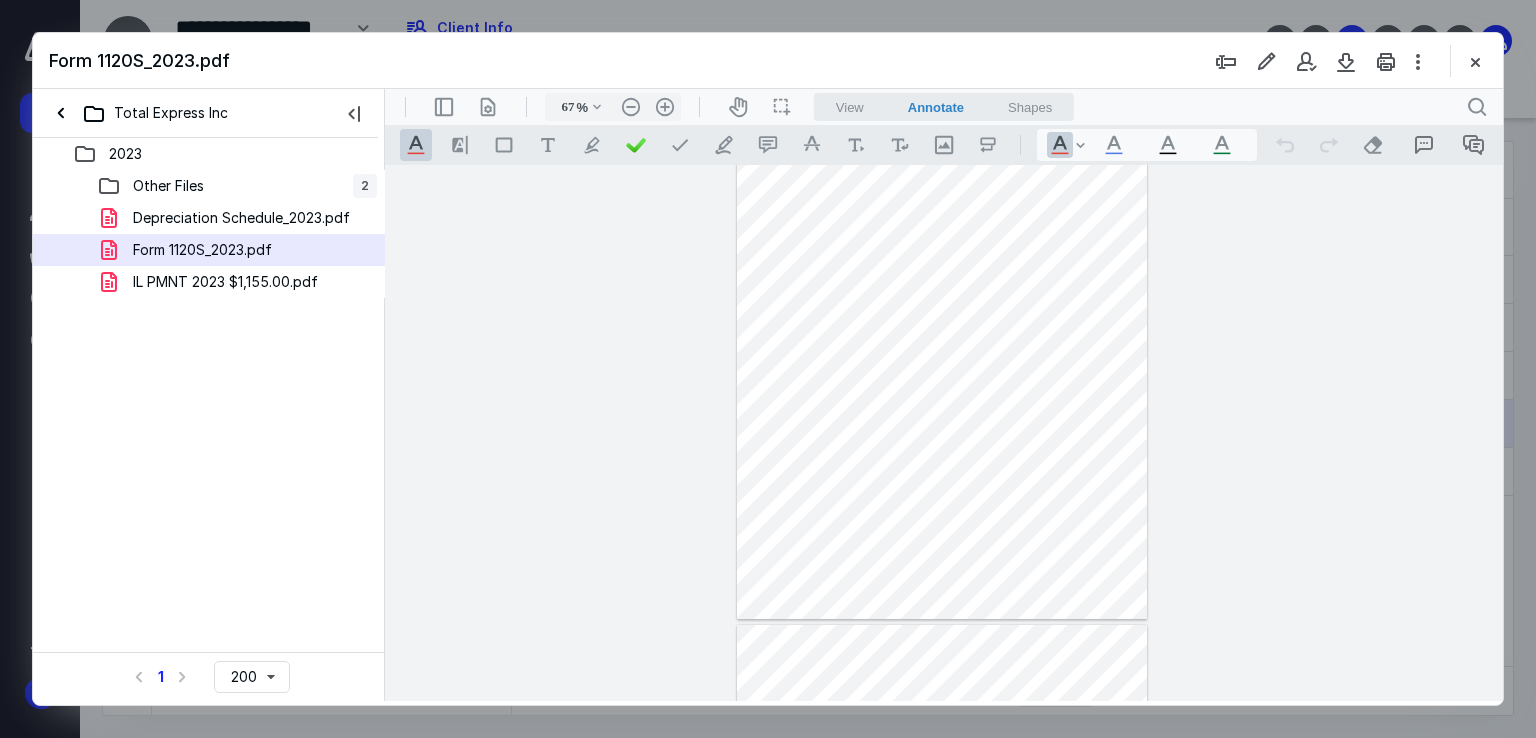 click on "**********" at bounding box center [942, 354] 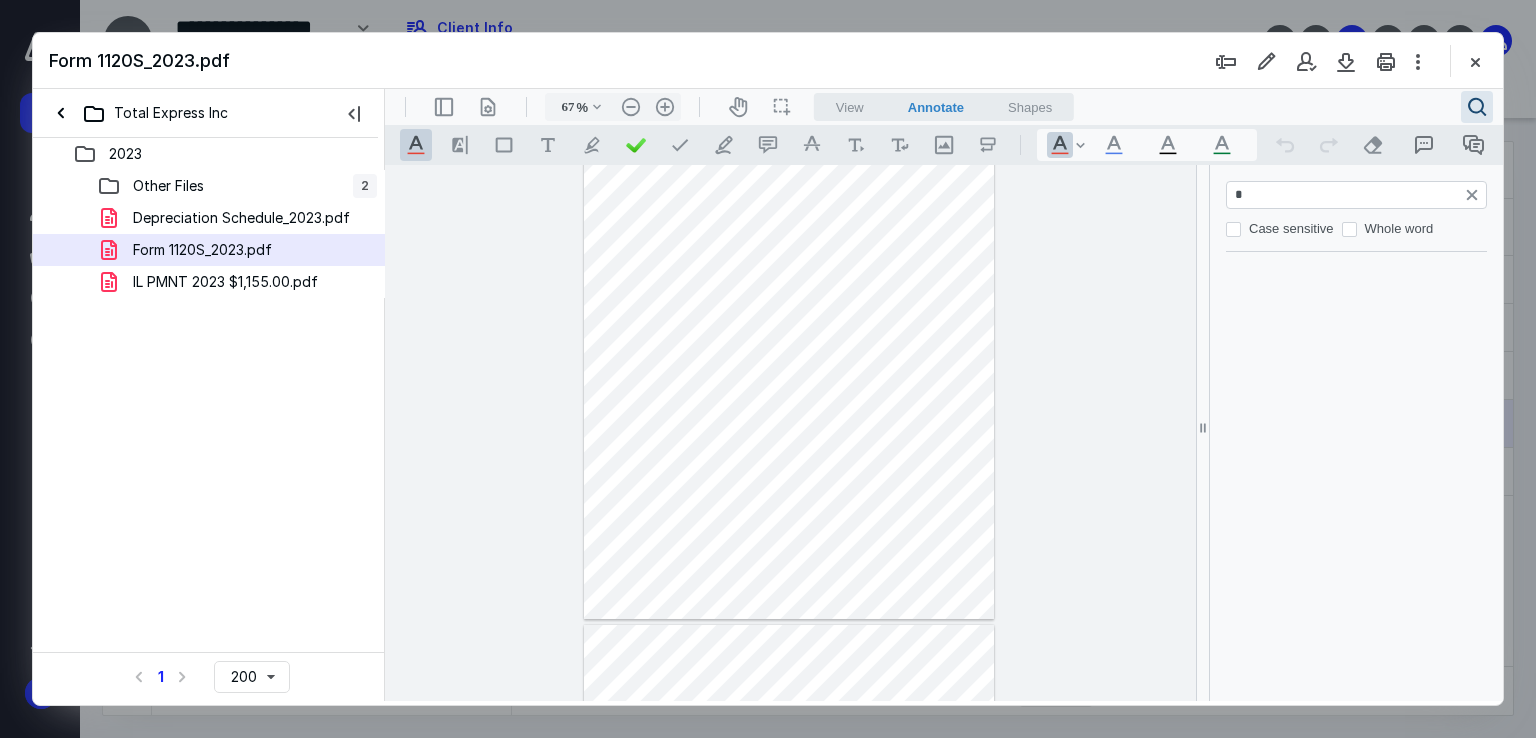 type on "**" 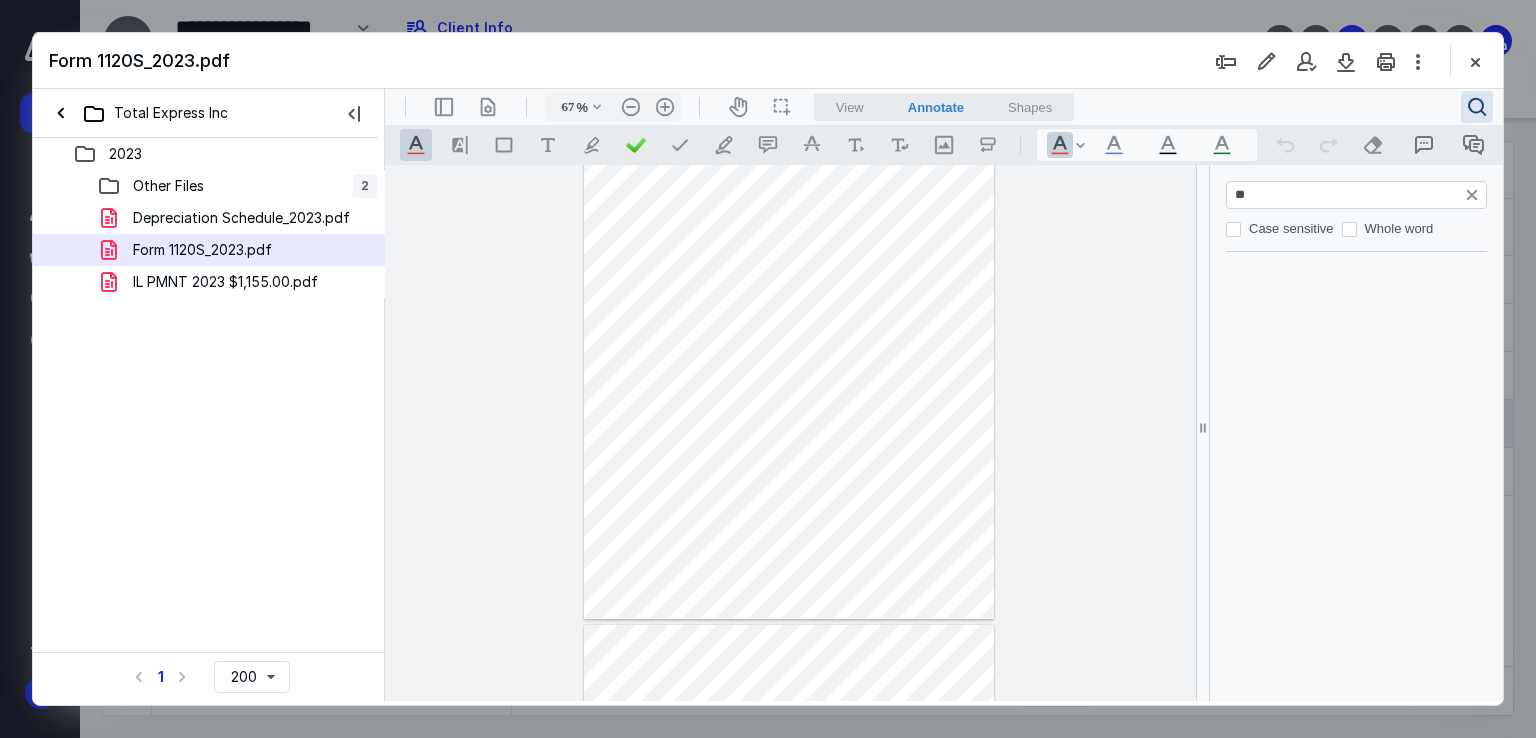 type on "*" 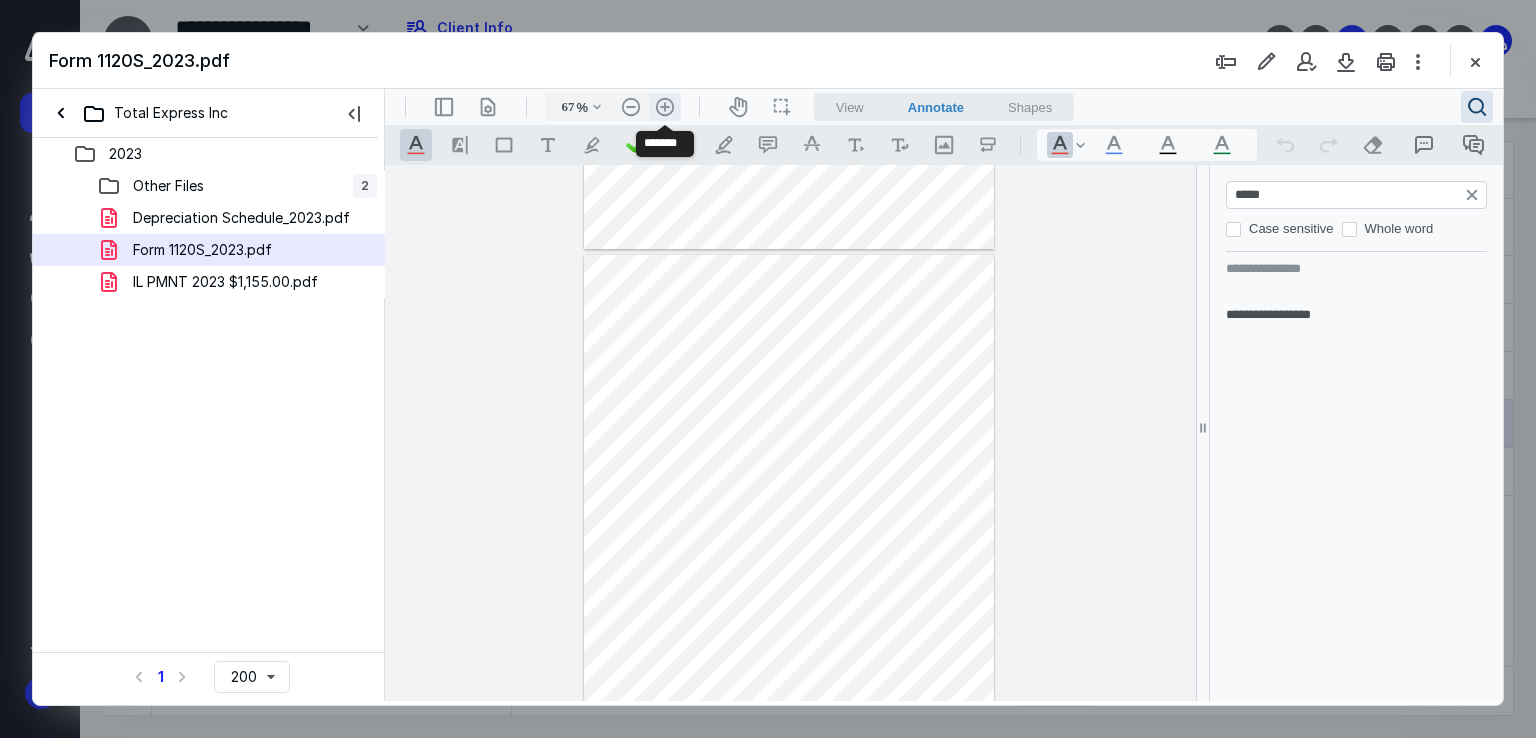 type on "*****" 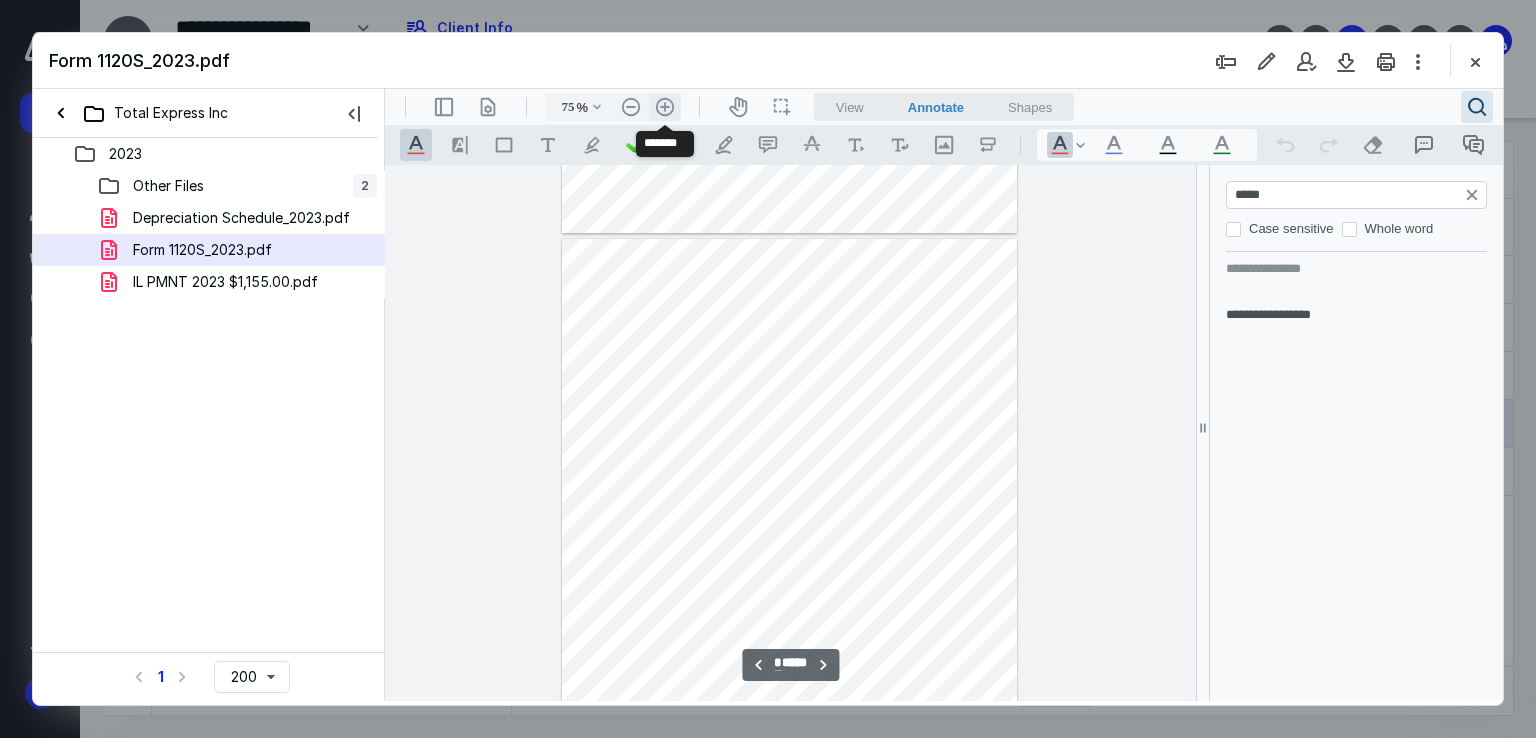 click on ".cls-1{fill:#abb0c4;} icon - header - zoom - in - line" at bounding box center (665, 107) 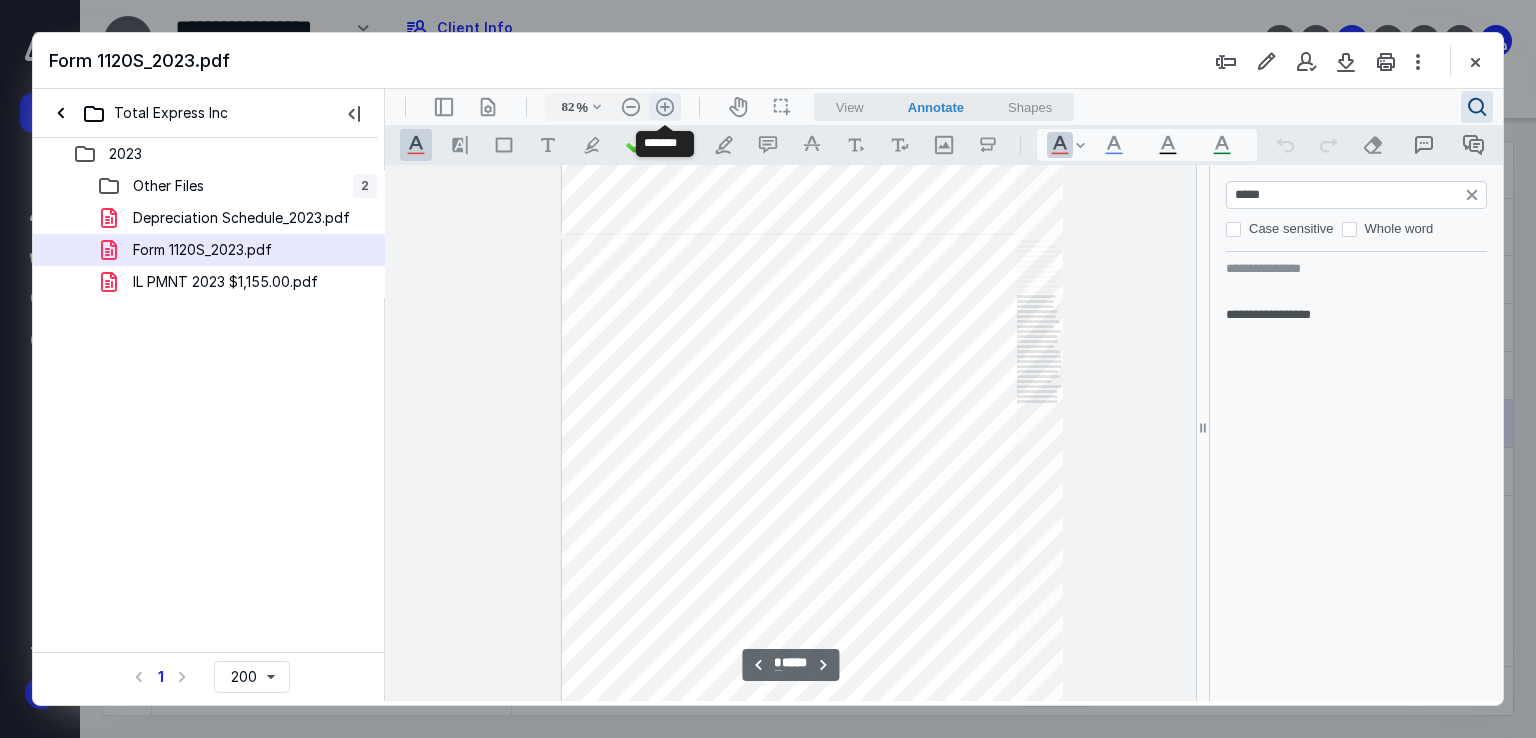 scroll, scrollTop: 601, scrollLeft: 0, axis: vertical 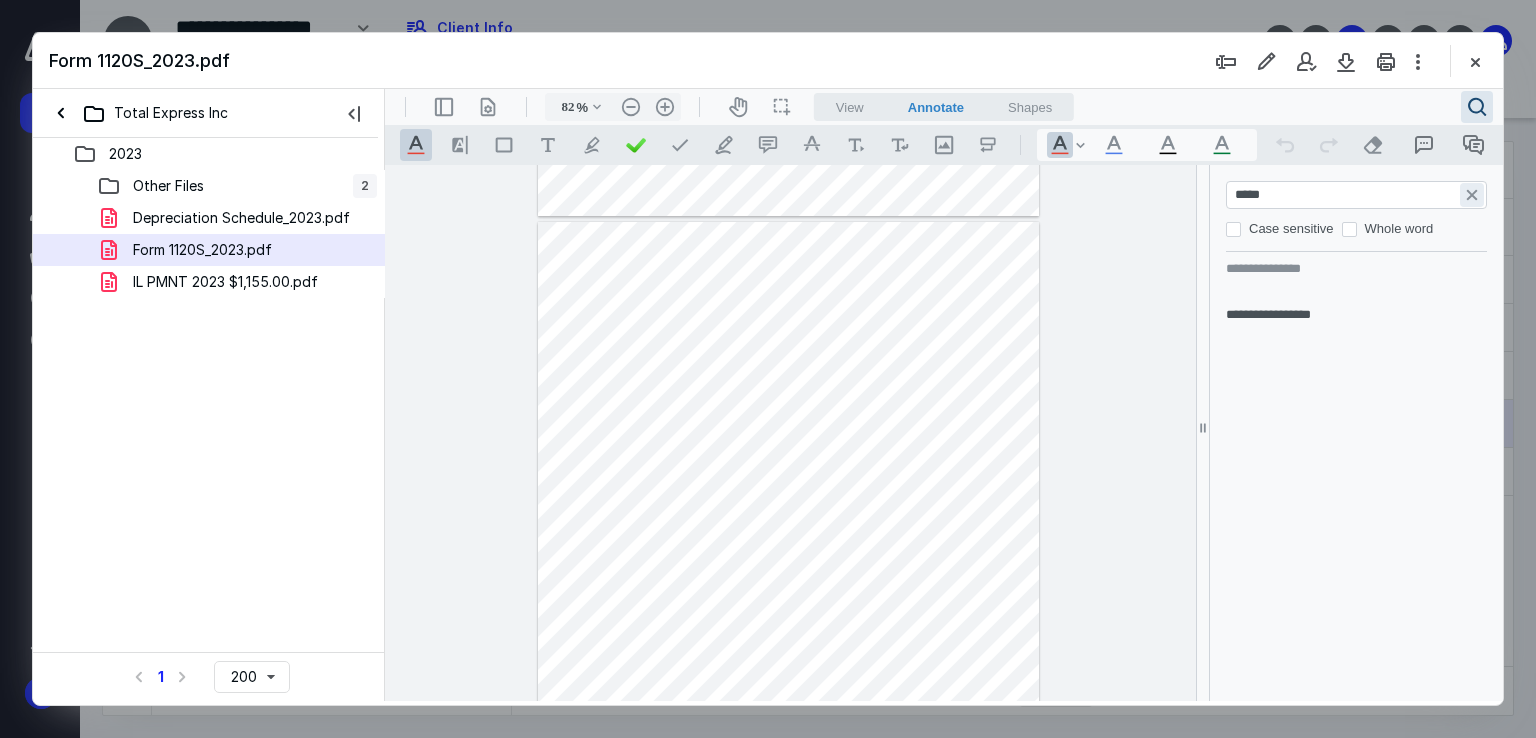 click on "**********" at bounding box center [1472, 195] 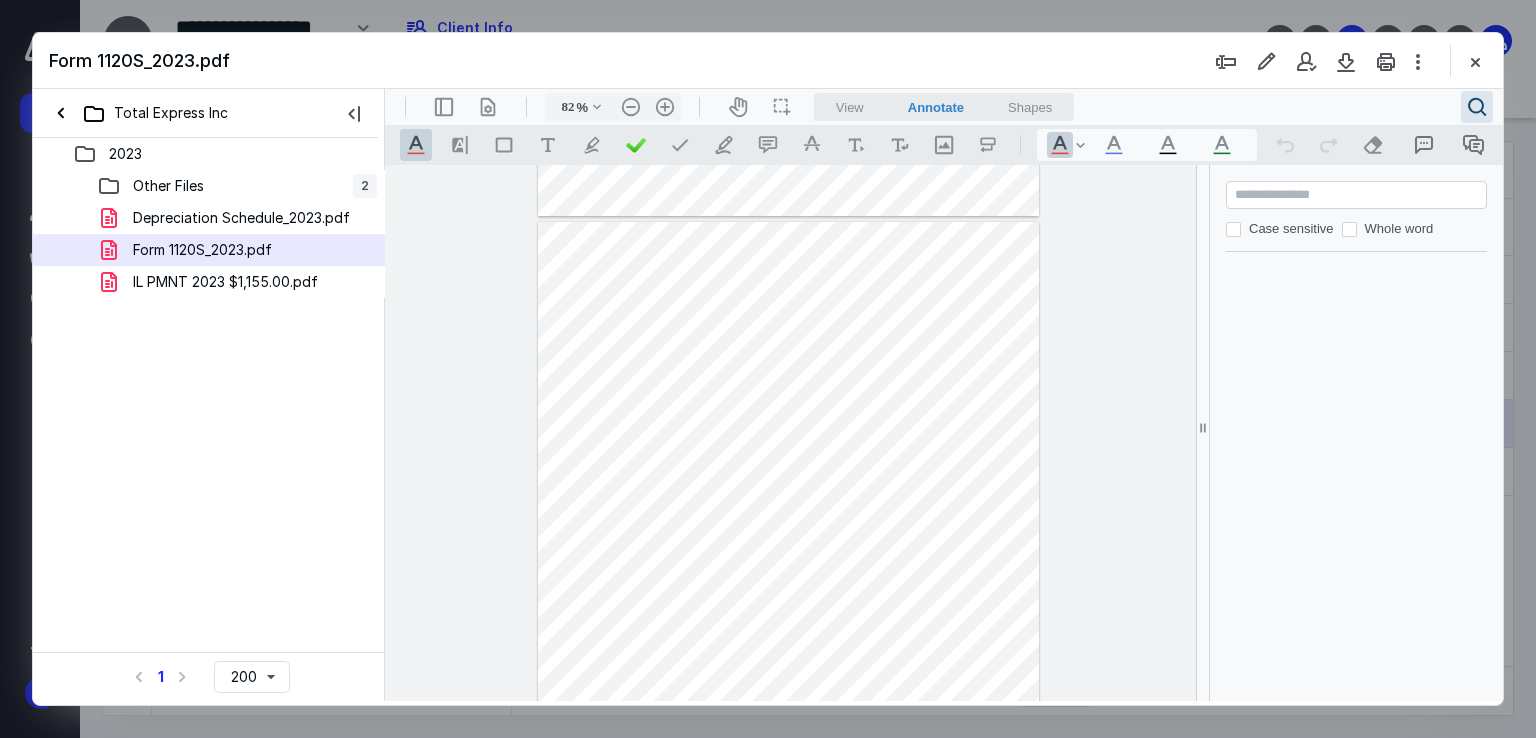 click at bounding box center (1358, 195) 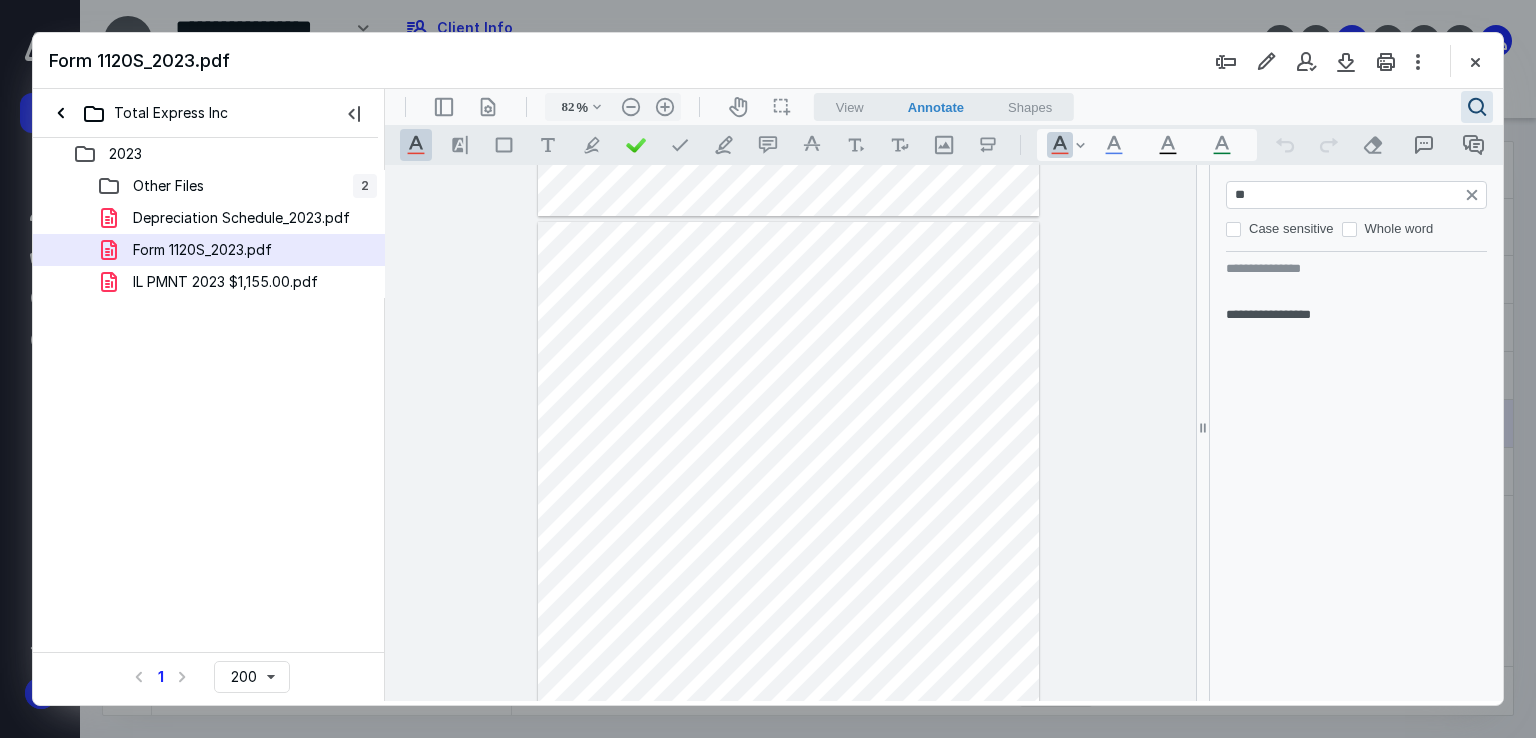 type on "*" 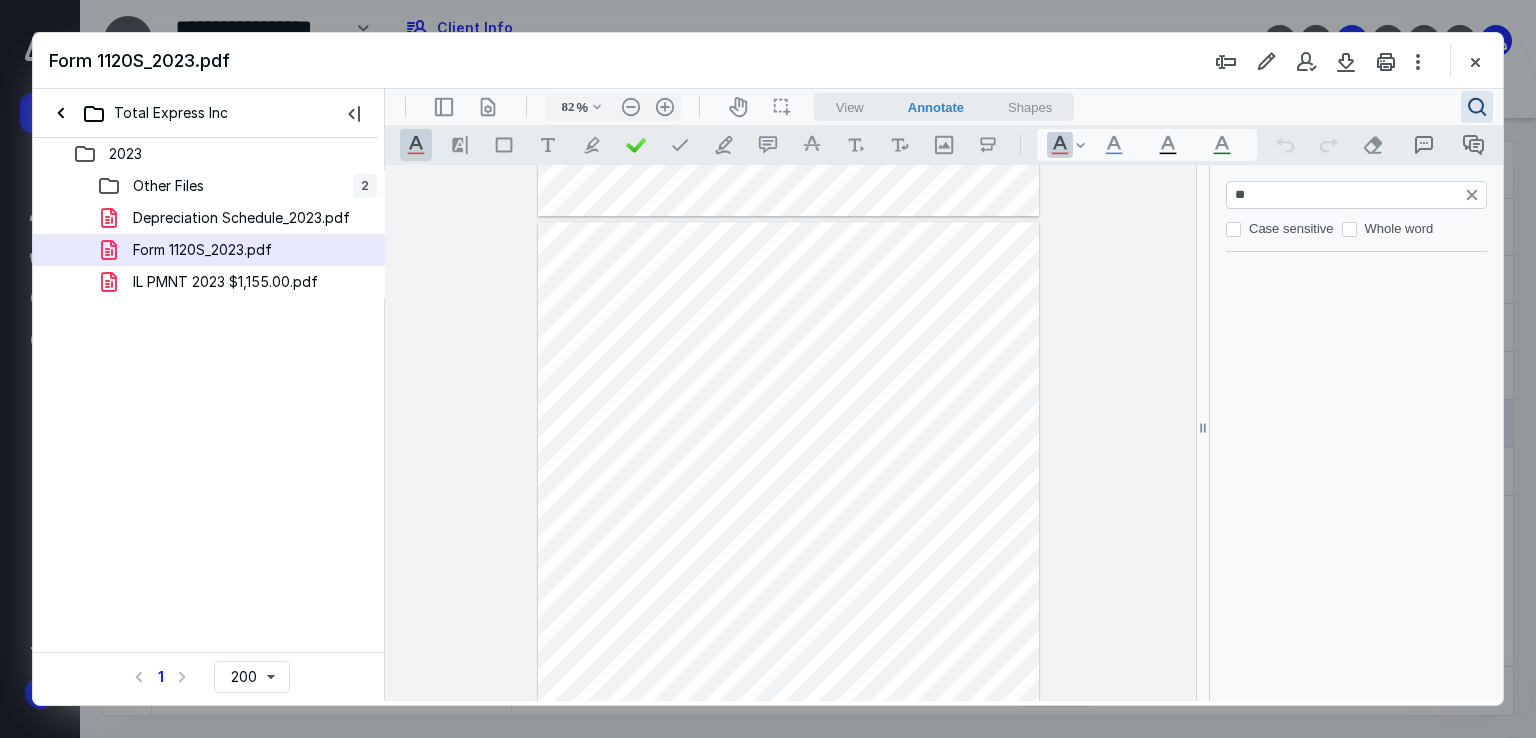 type on "***" 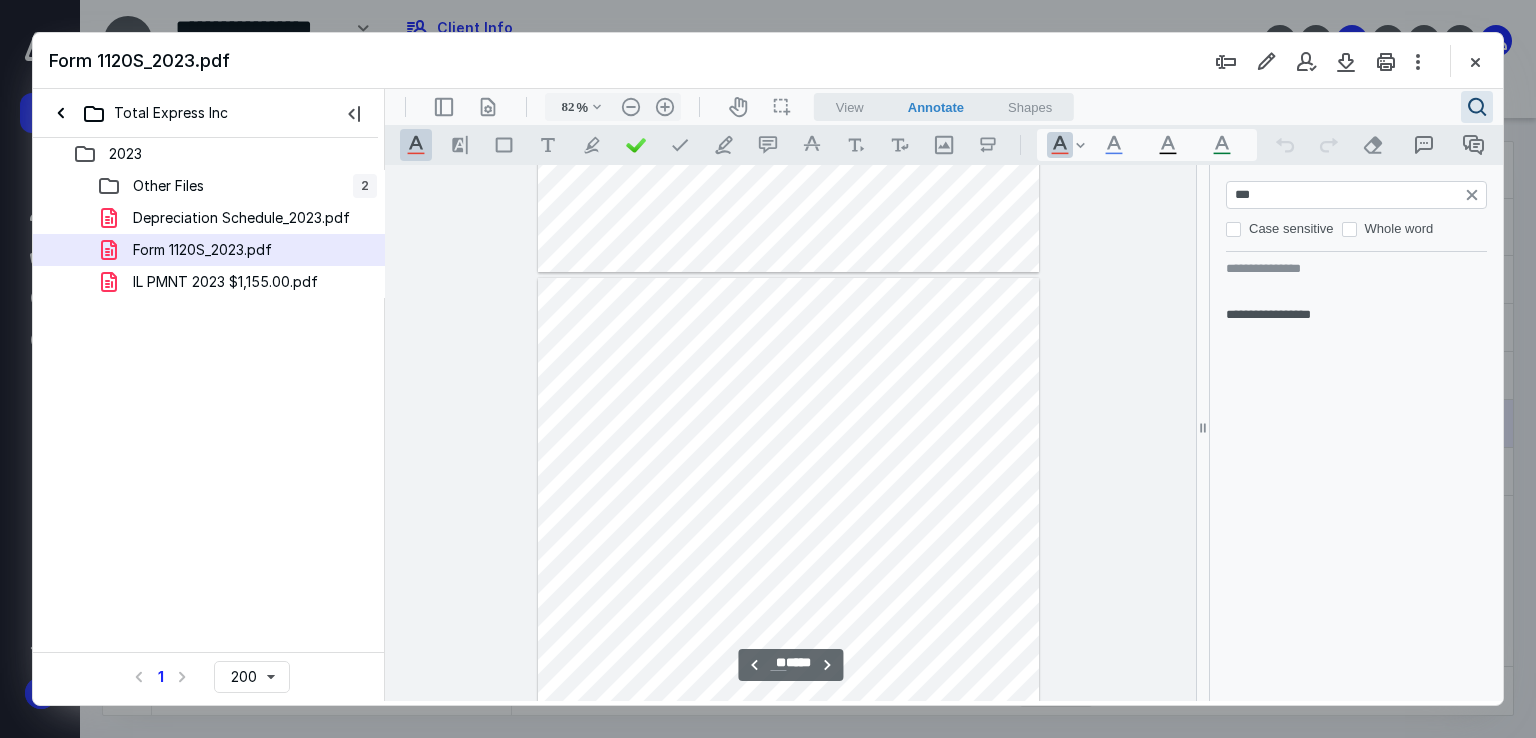 scroll, scrollTop: 7119, scrollLeft: 0, axis: vertical 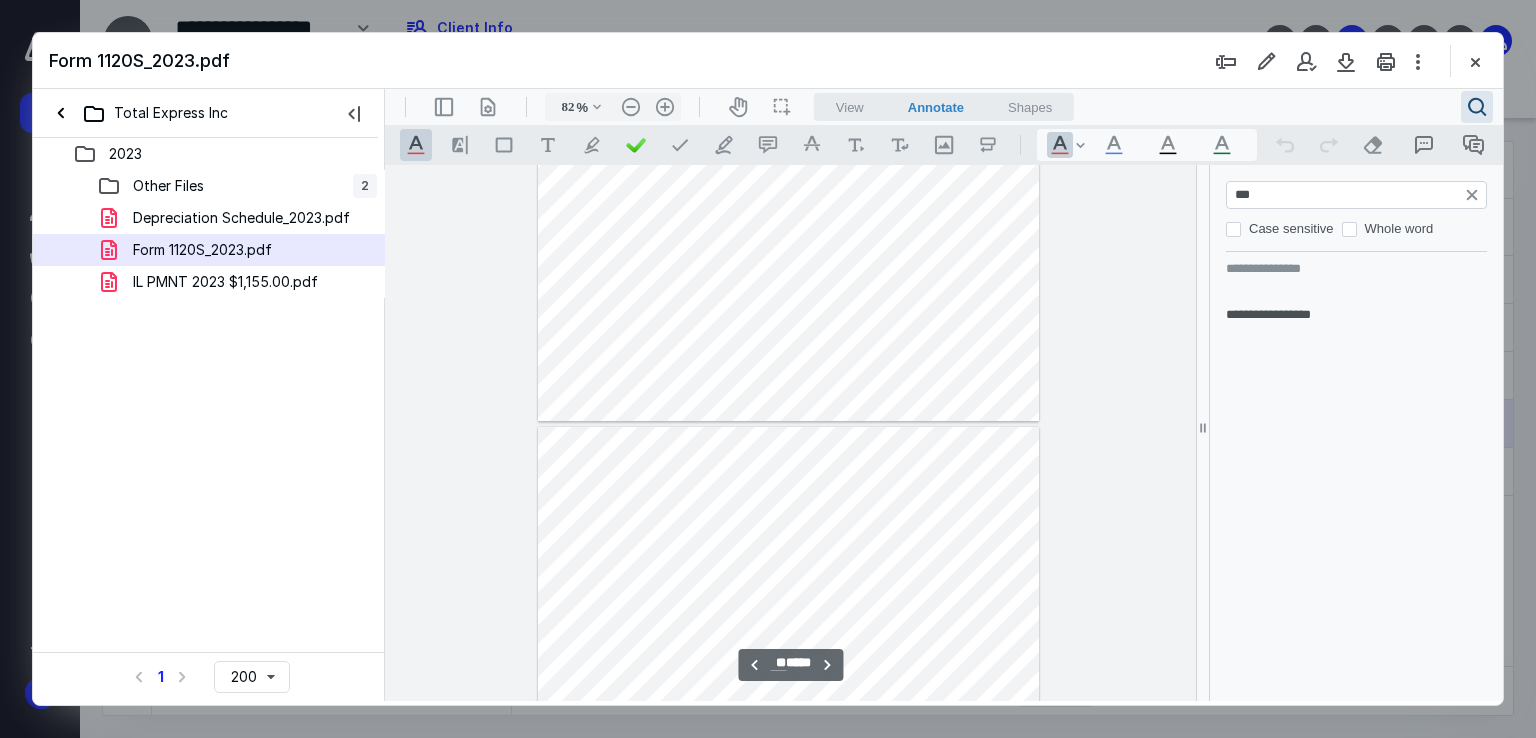 type on "**" 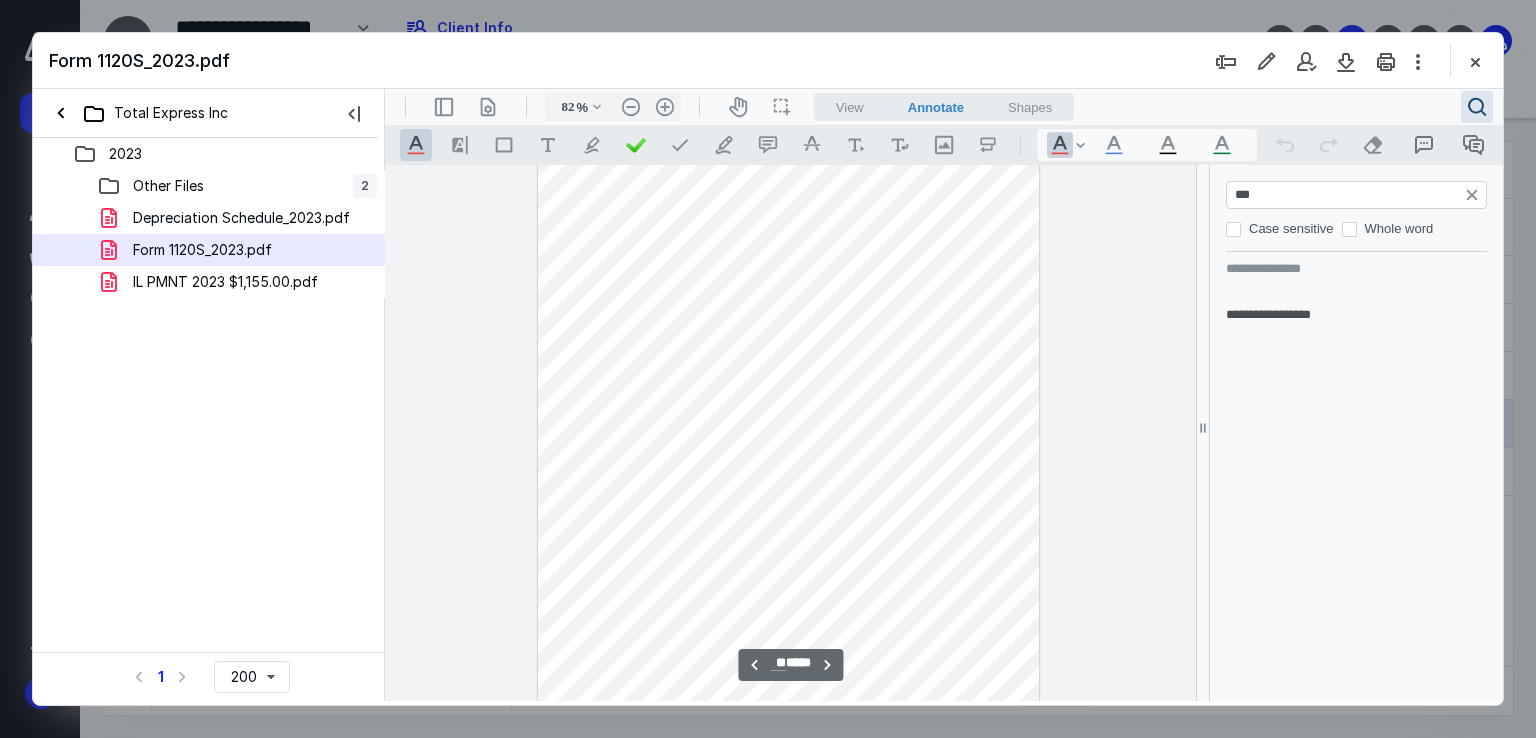 scroll, scrollTop: 8548, scrollLeft: 0, axis: vertical 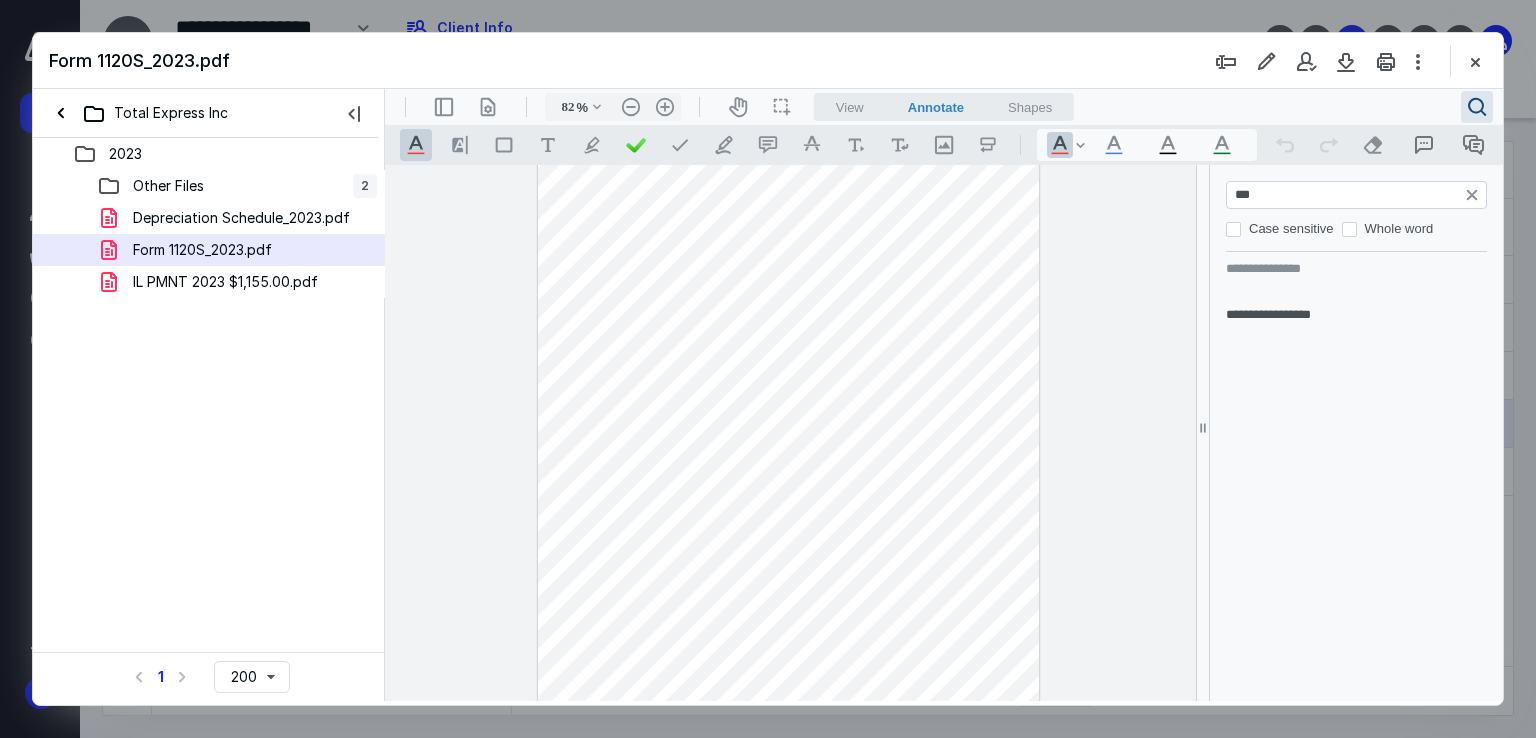 type on "***" 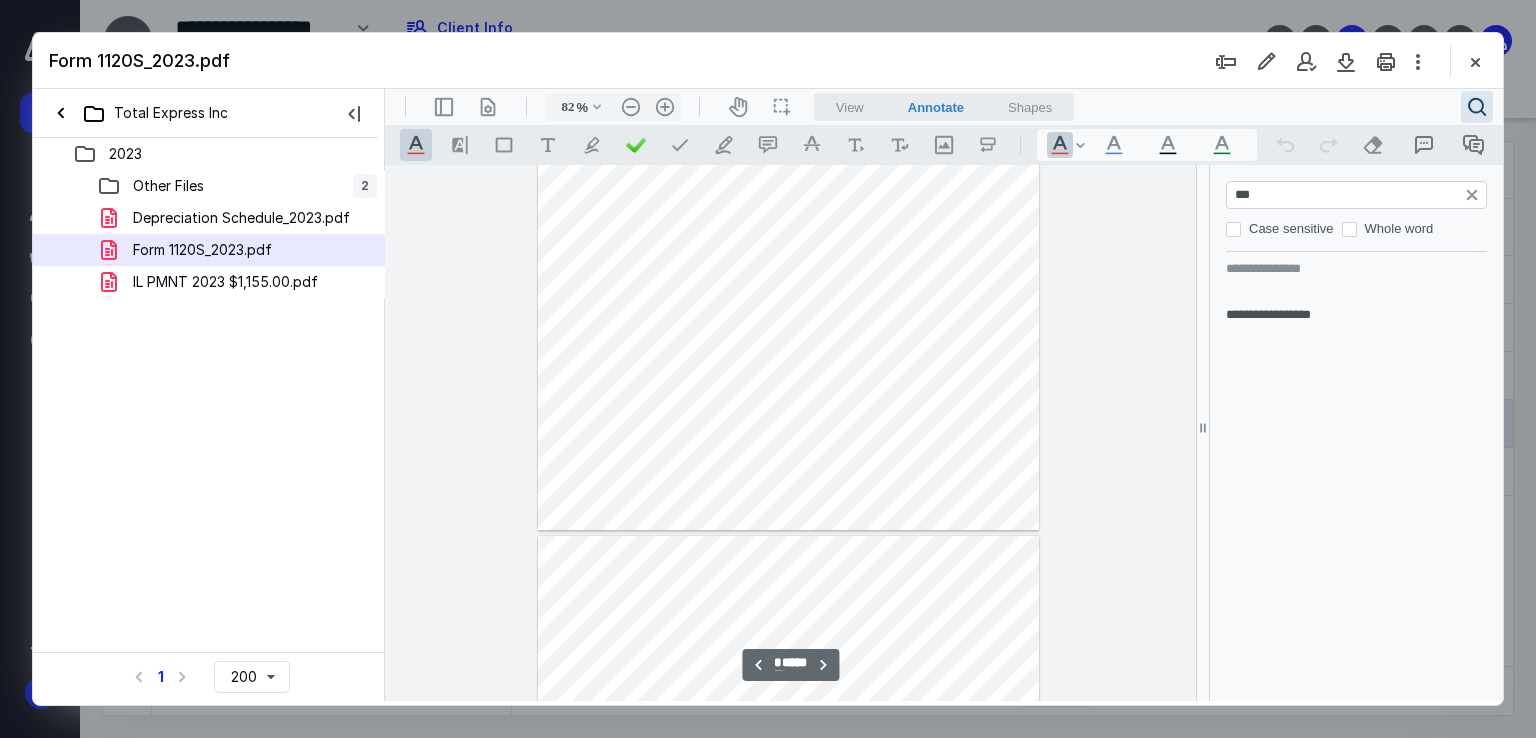 scroll, scrollTop: 1550, scrollLeft: 0, axis: vertical 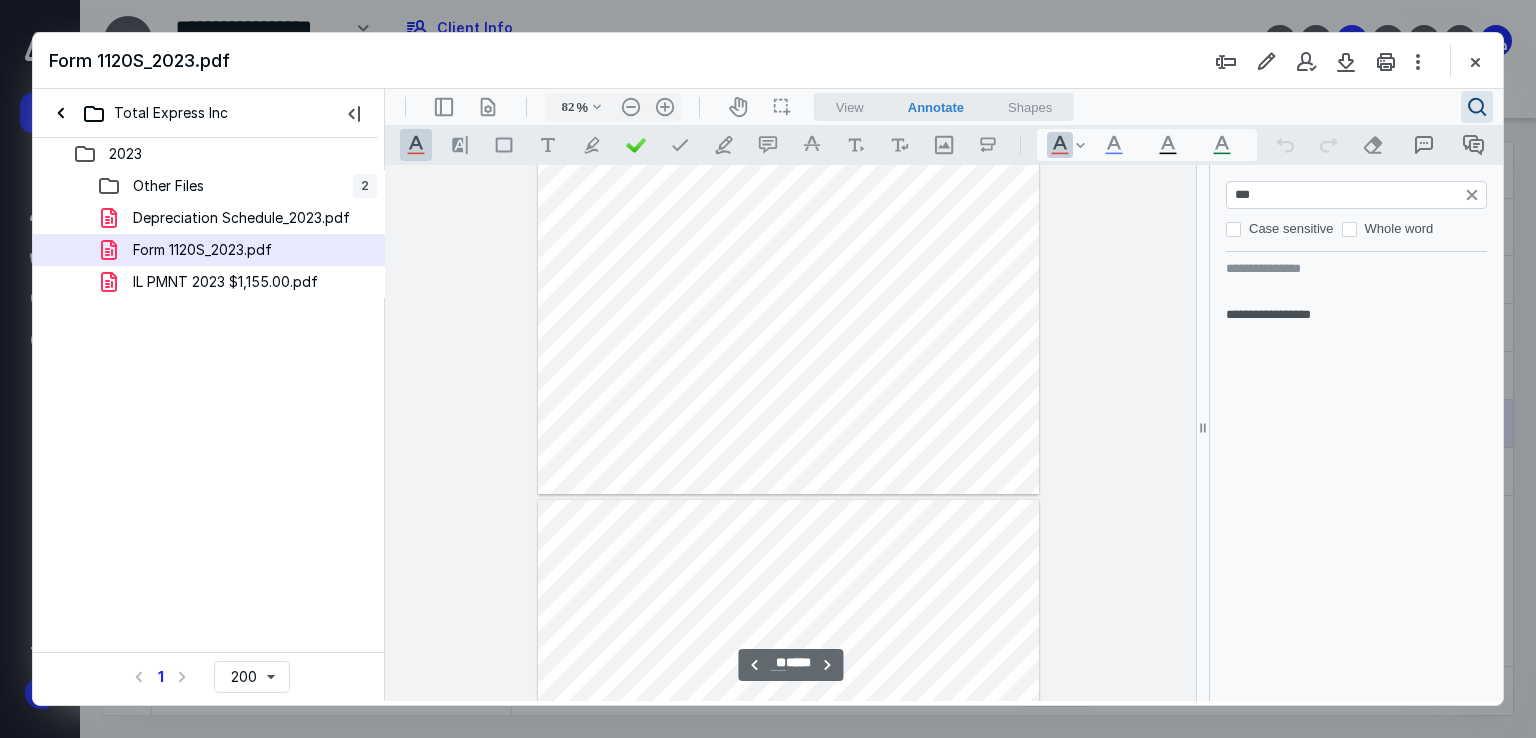 type on "**" 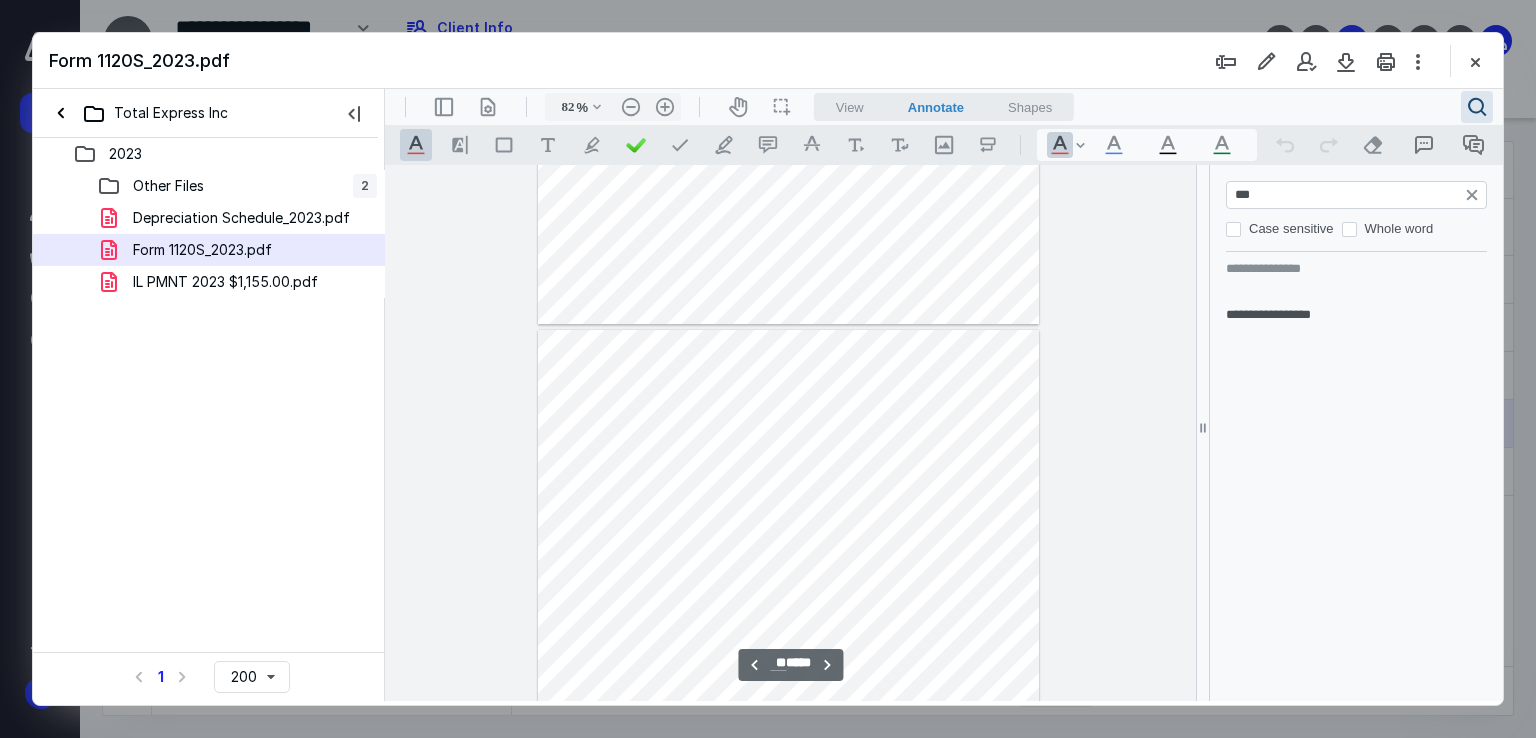 scroll, scrollTop: 9080, scrollLeft: 0, axis: vertical 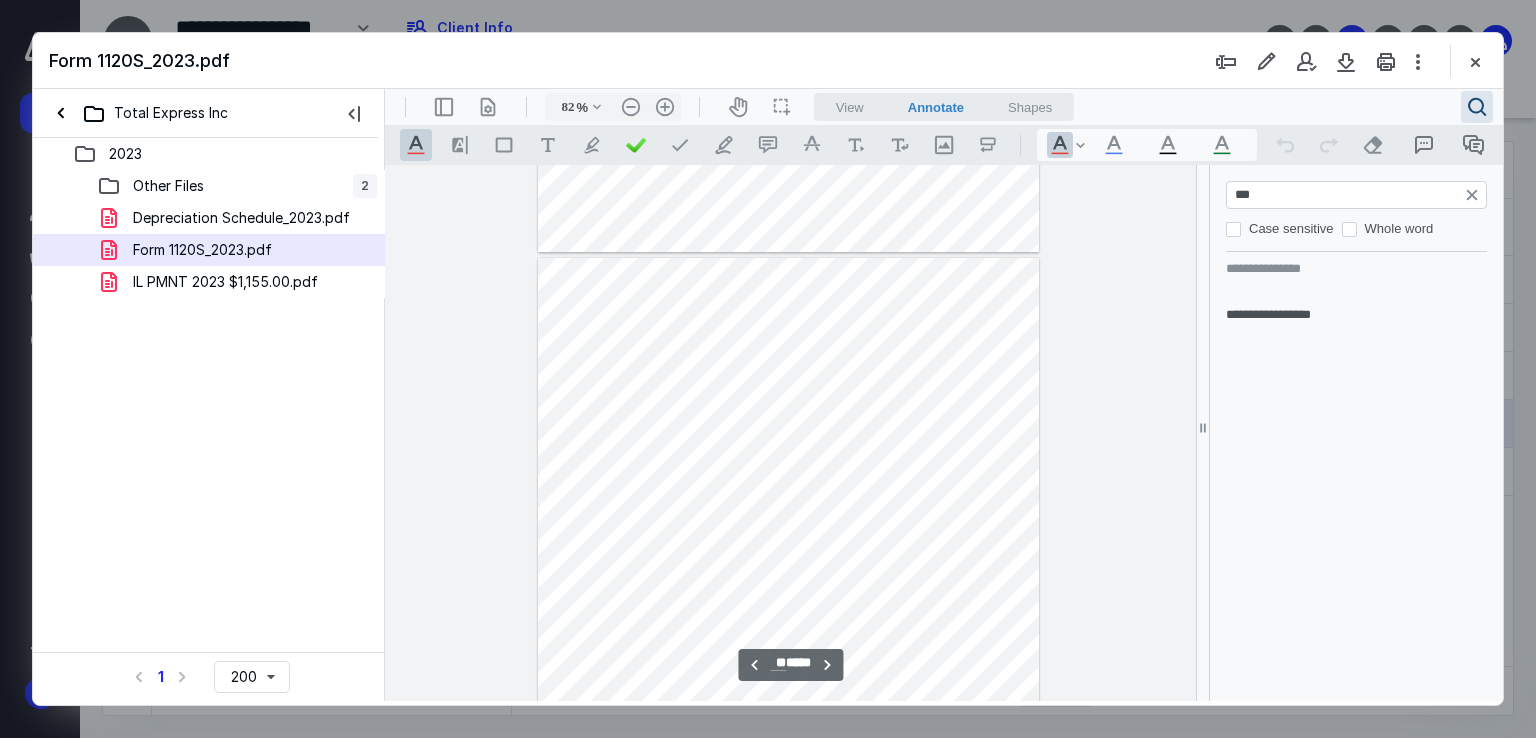 click on "***" at bounding box center (1358, 195) 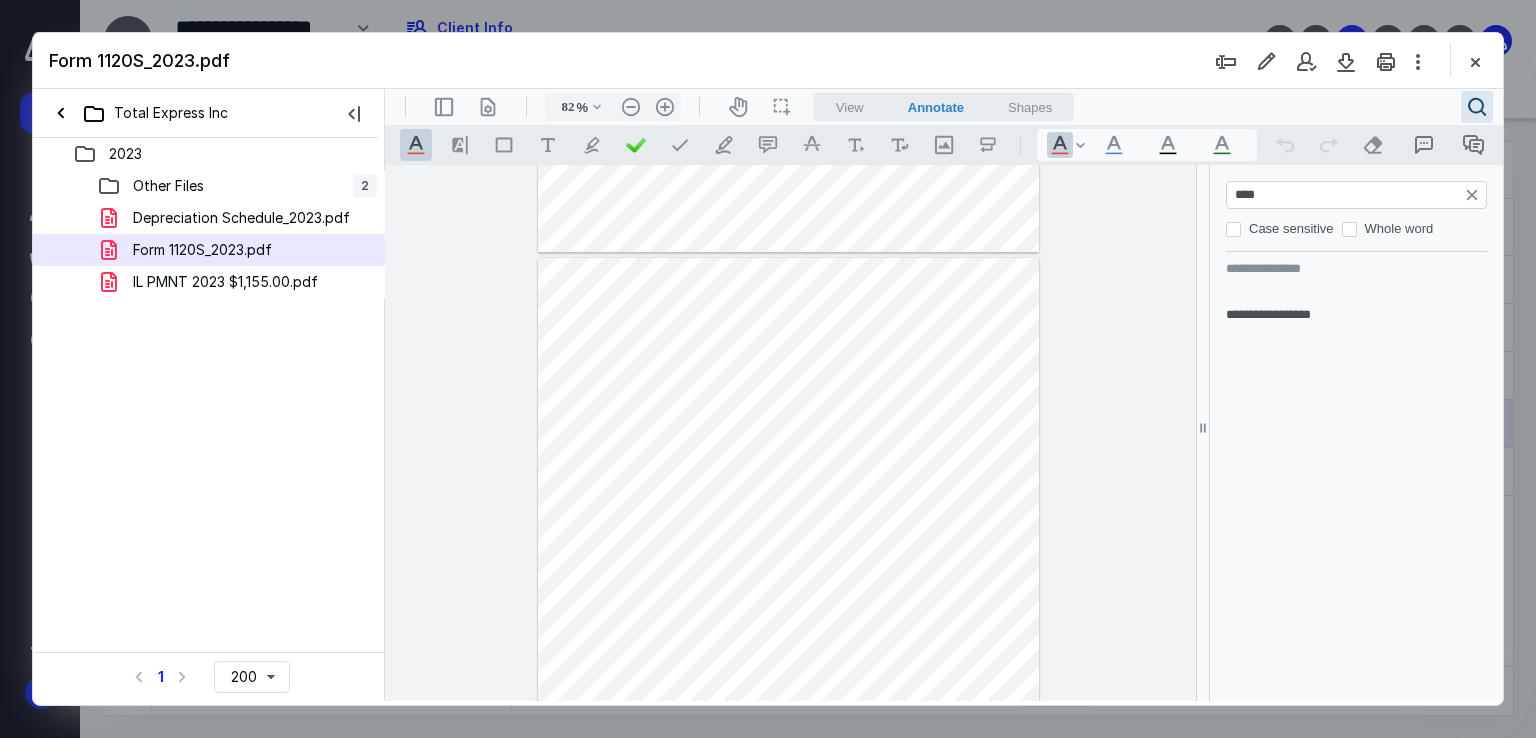 type on "*" 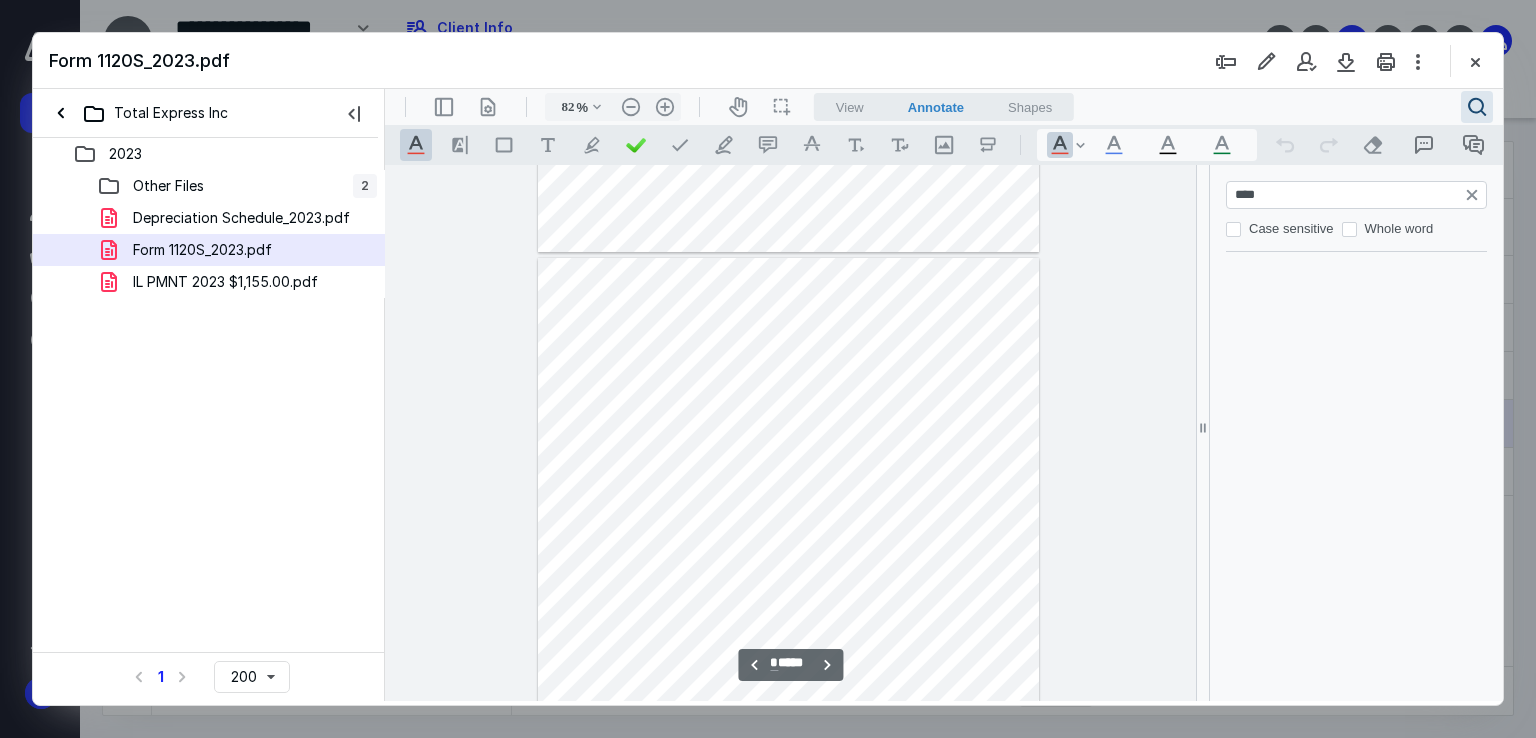 scroll, scrollTop: 845, scrollLeft: 0, axis: vertical 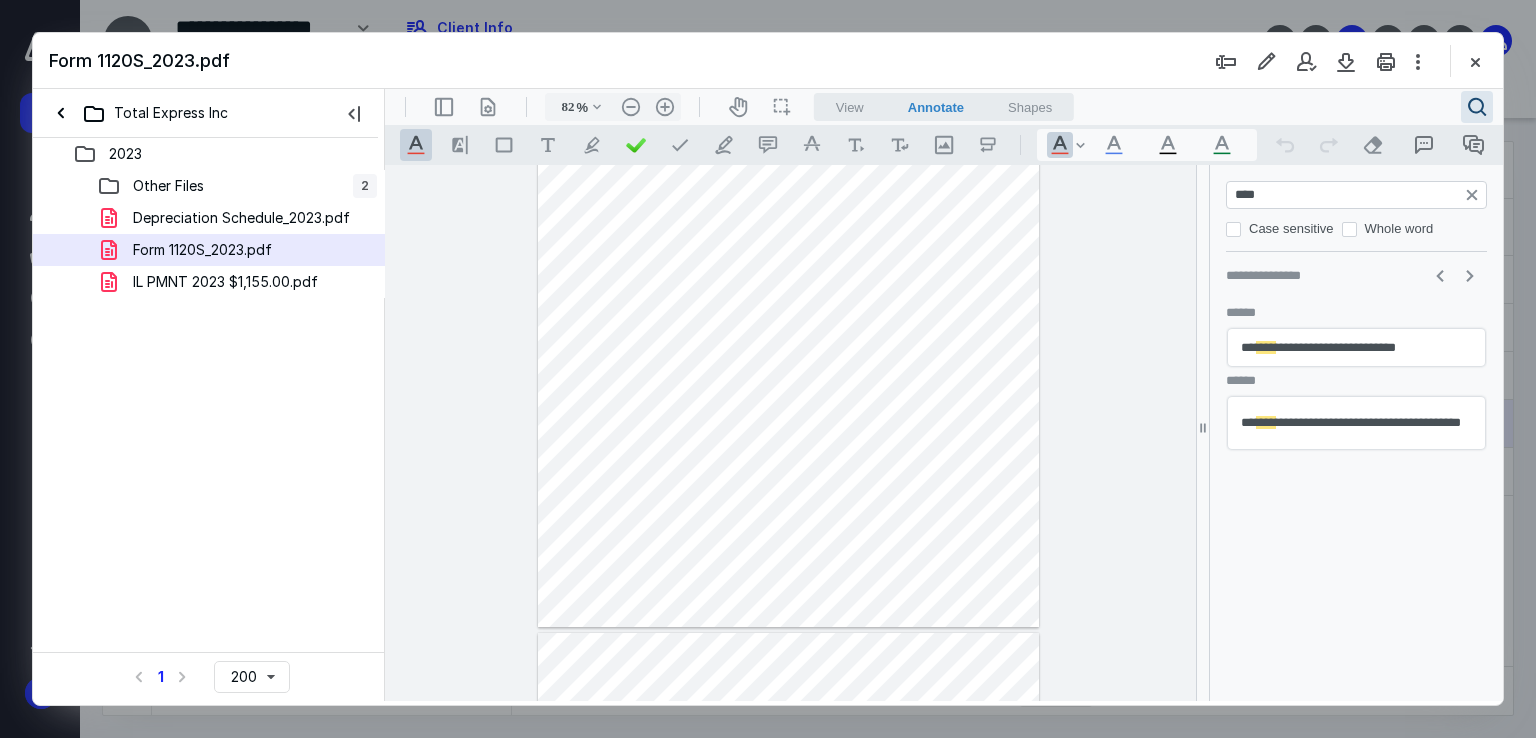 type on "****" 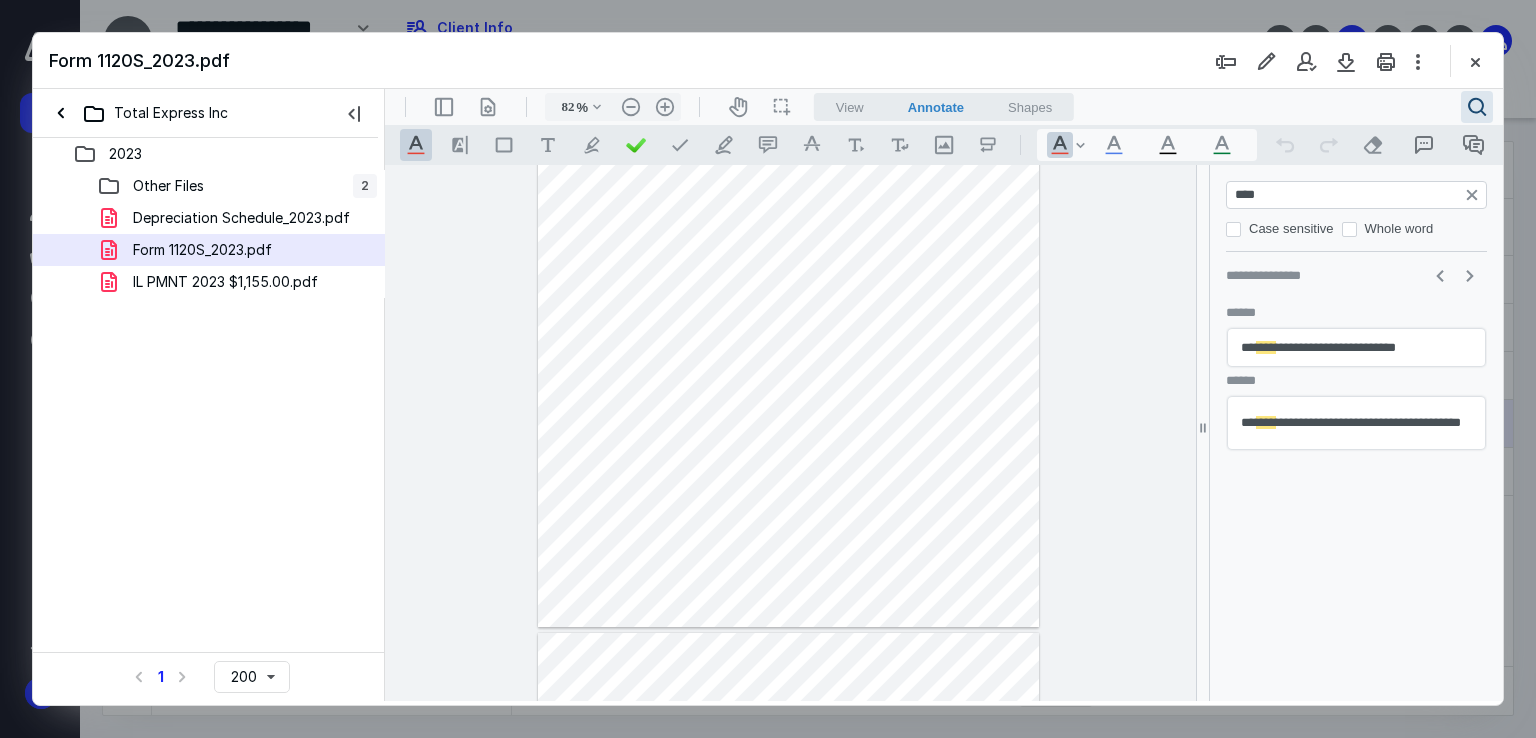 drag, startPoint x: 1159, startPoint y: 224, endPoint x: 1125, endPoint y: 263, distance: 51.739735 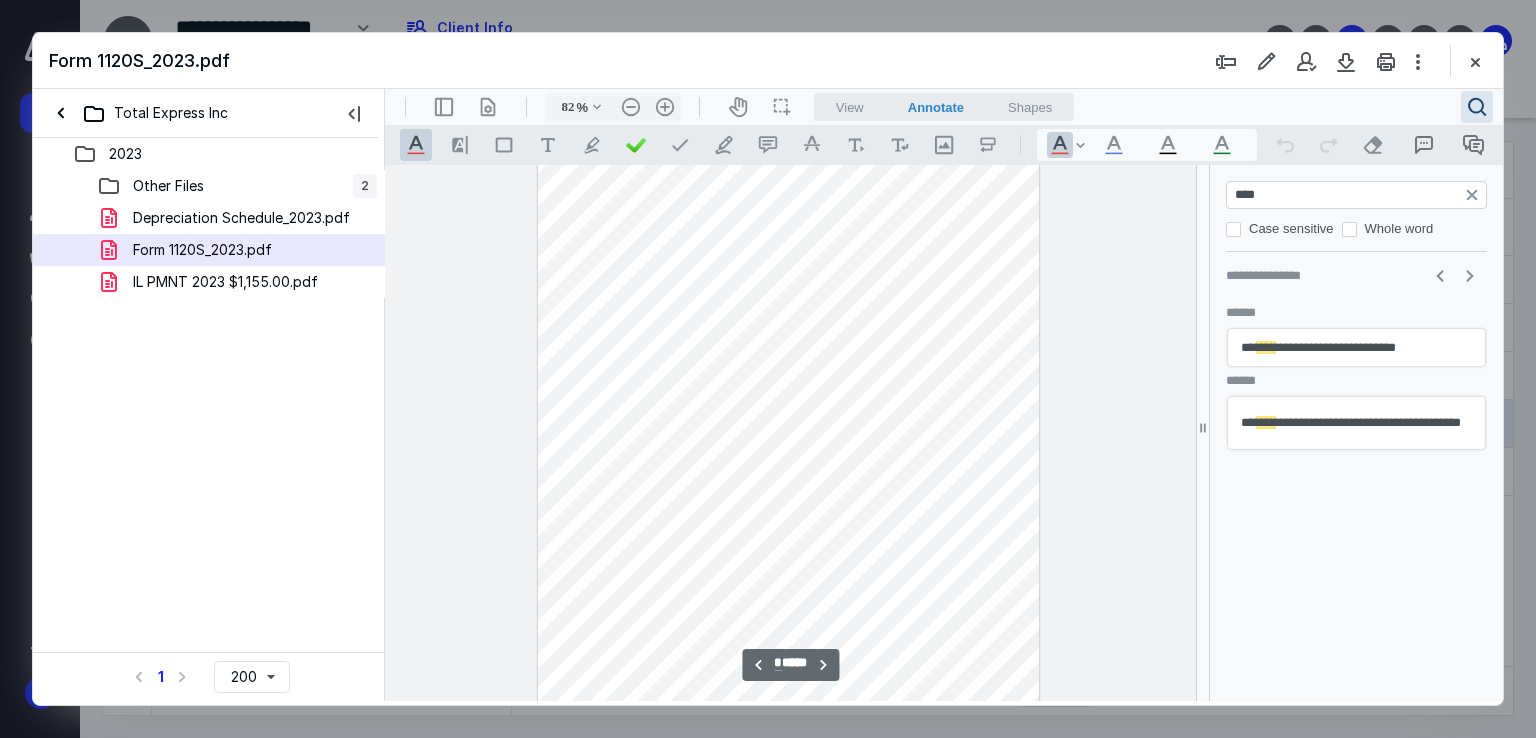 scroll, scrollTop: 685, scrollLeft: 0, axis: vertical 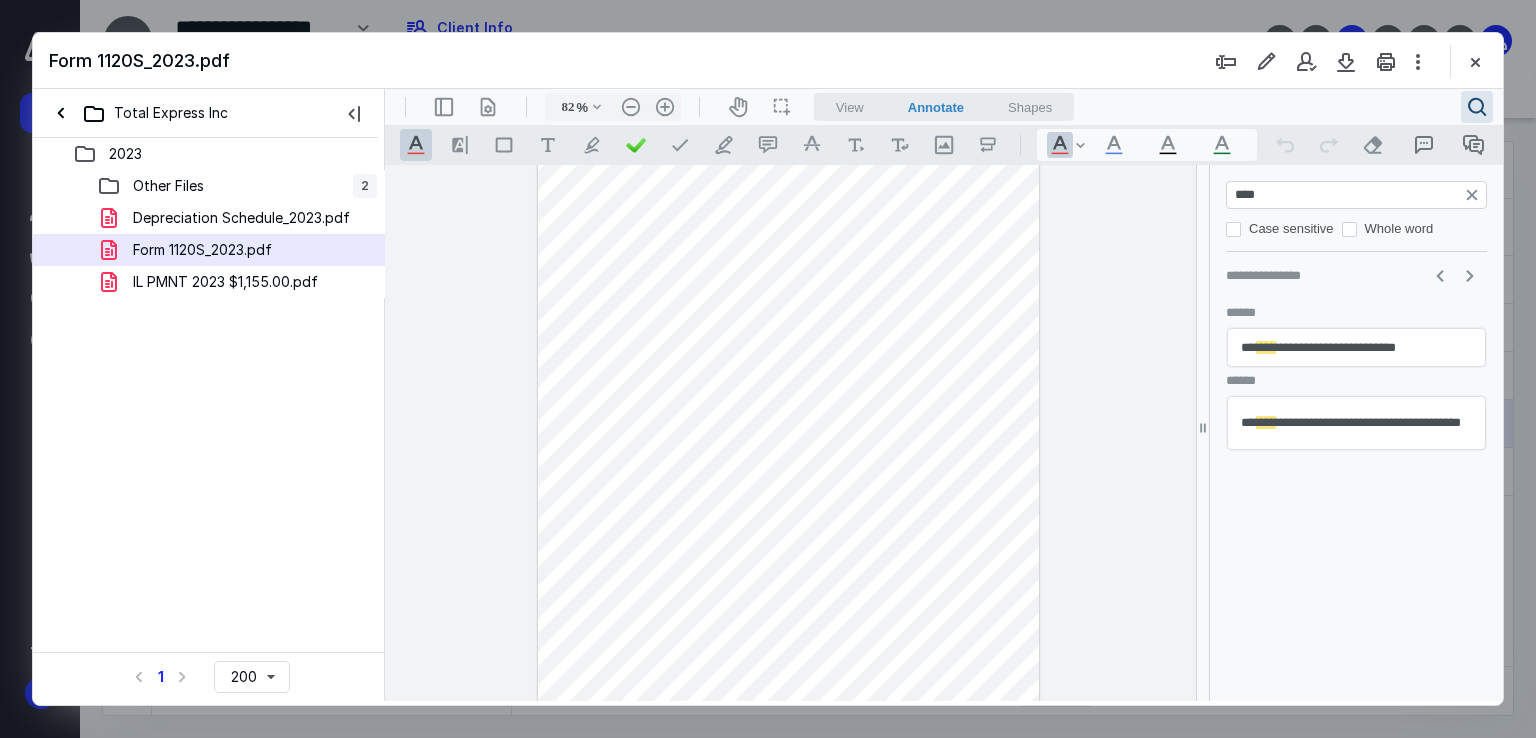 click on "**********" at bounding box center [789, 7593] 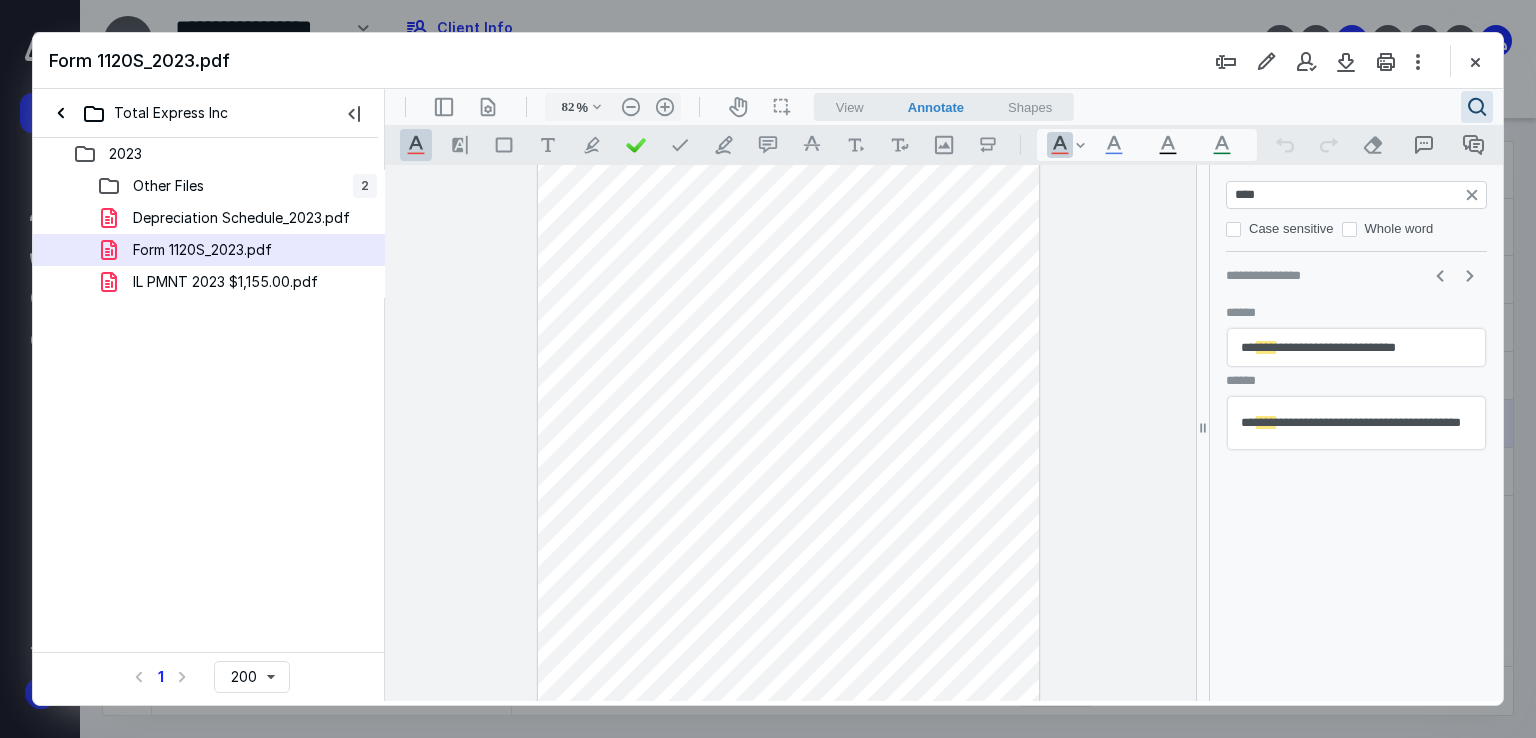 drag, startPoint x: 628, startPoint y: 430, endPoint x: 973, endPoint y: 437, distance: 345.071 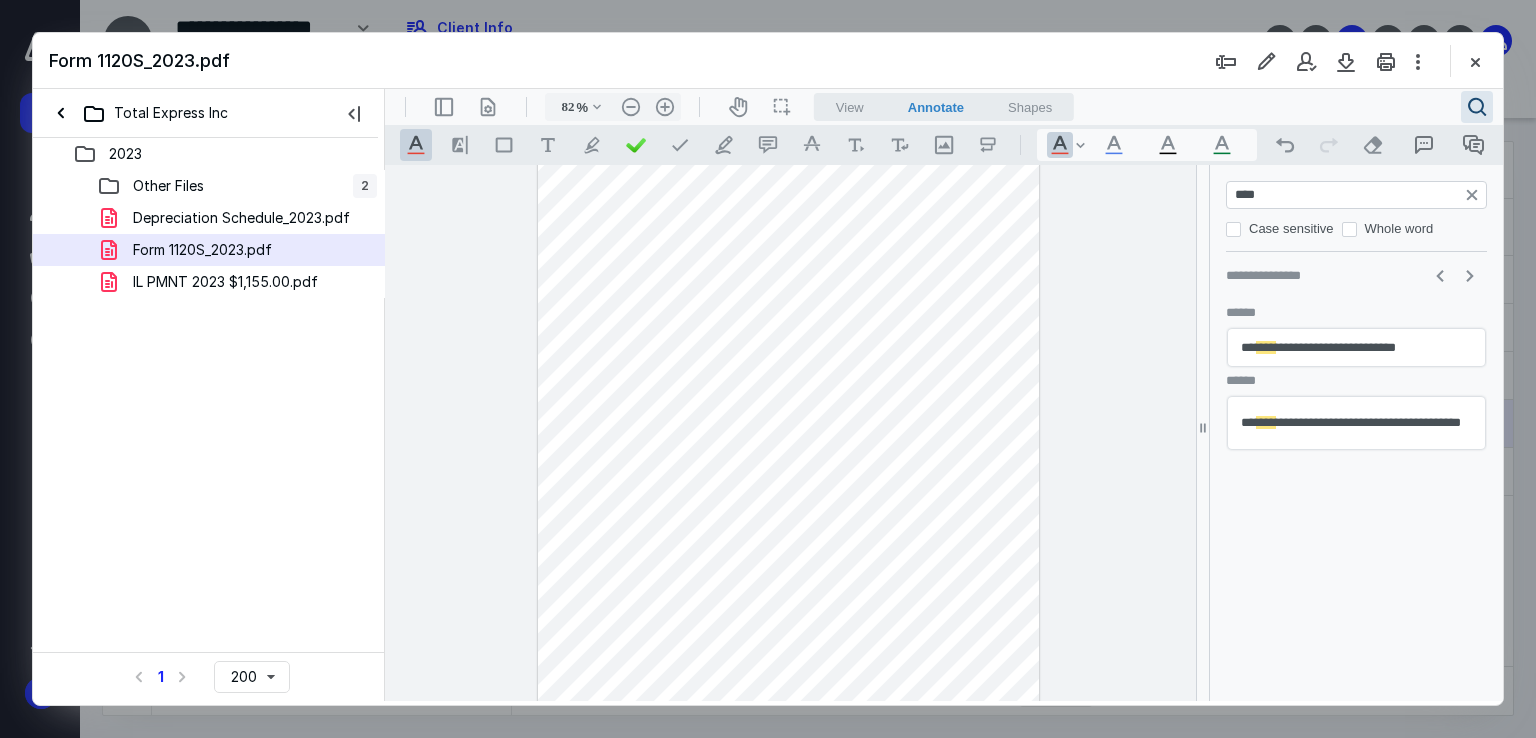 click at bounding box center [789, 462] 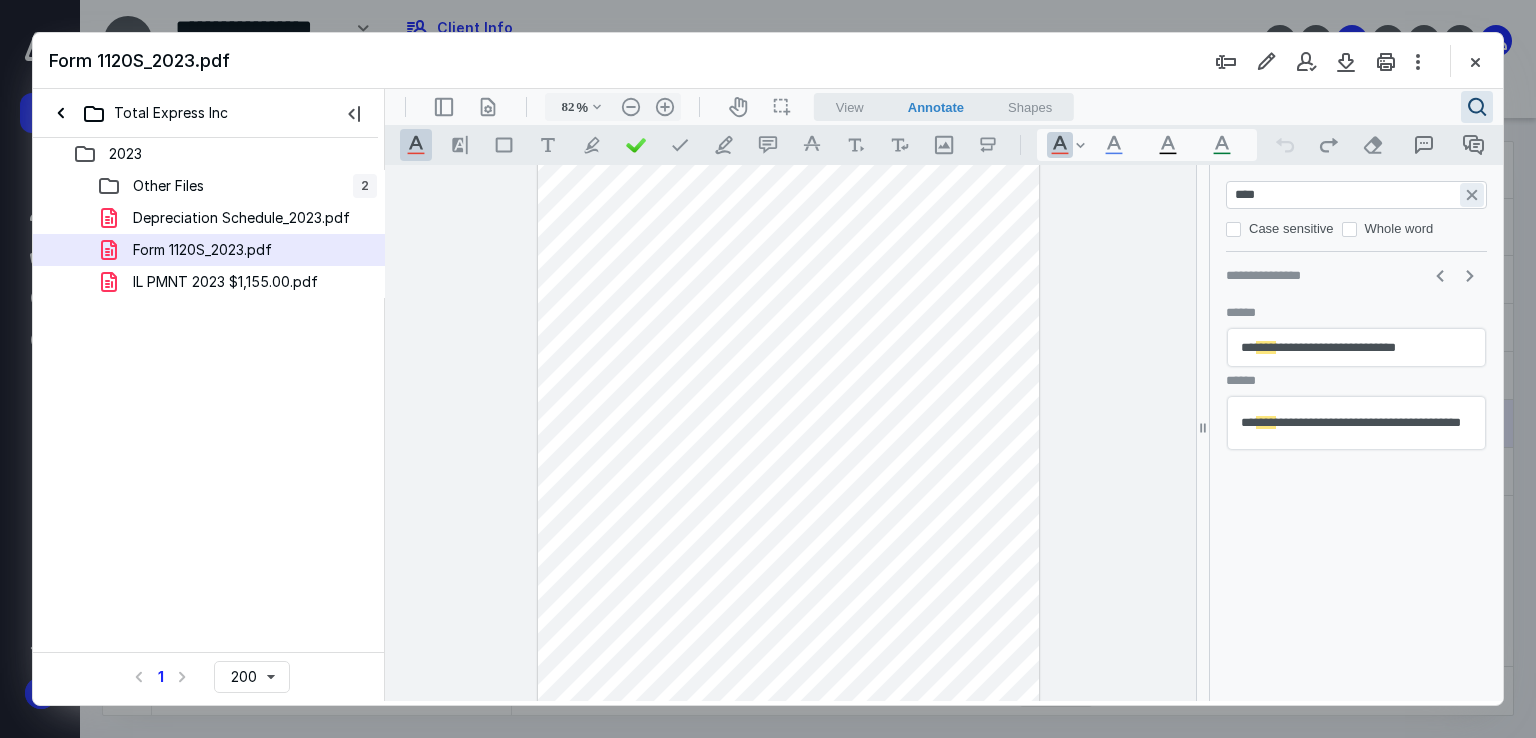 click on "**********" at bounding box center [1472, 195] 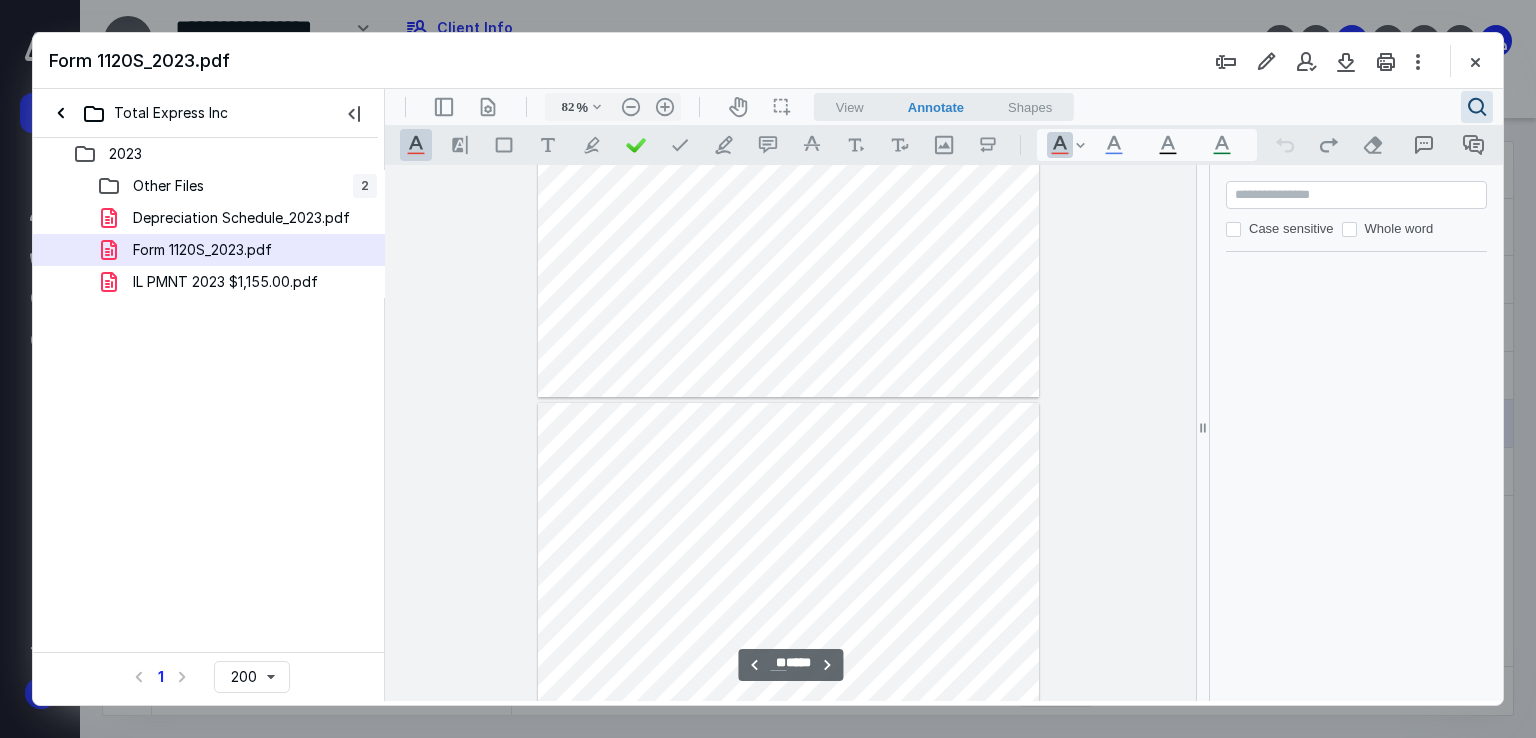 type on "**" 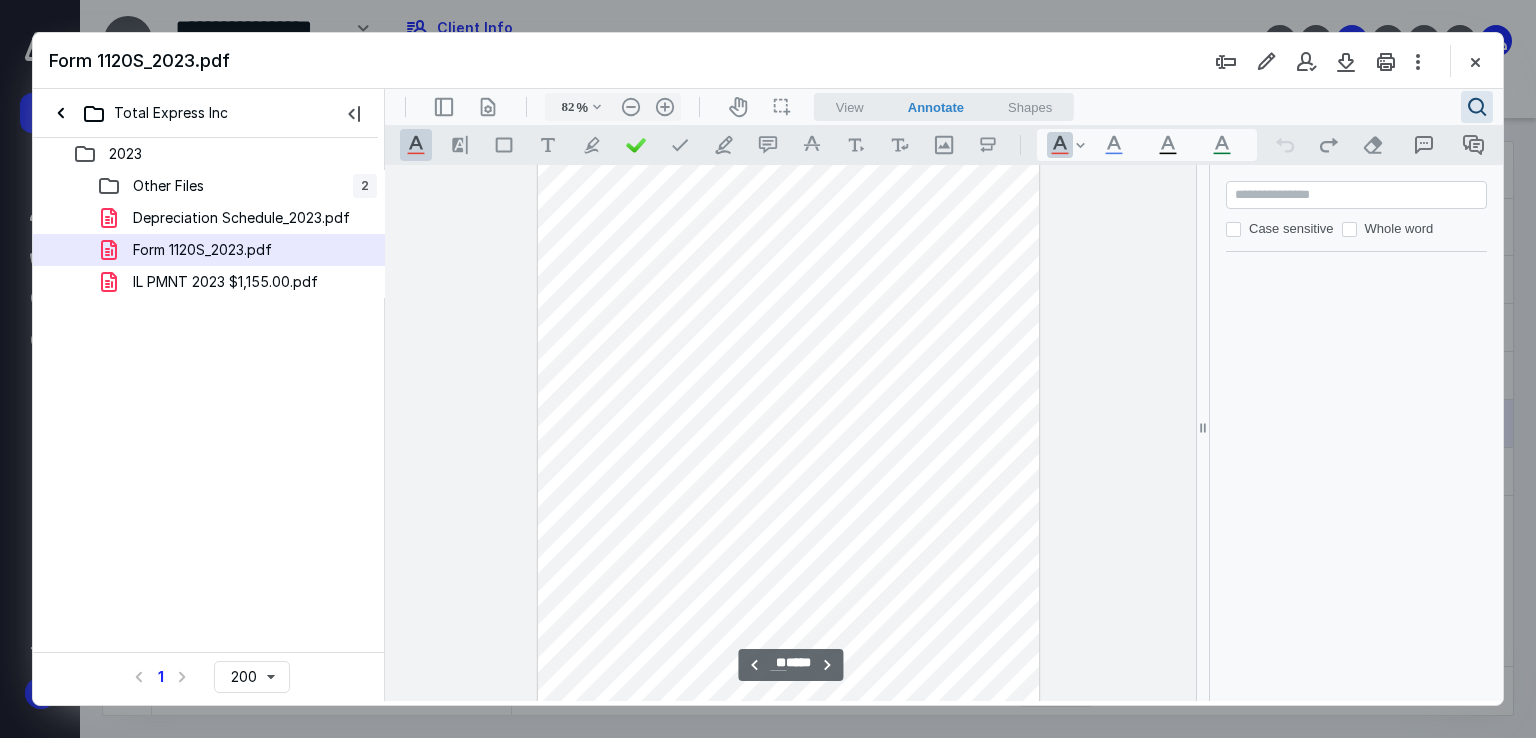 scroll, scrollTop: 8596, scrollLeft: 0, axis: vertical 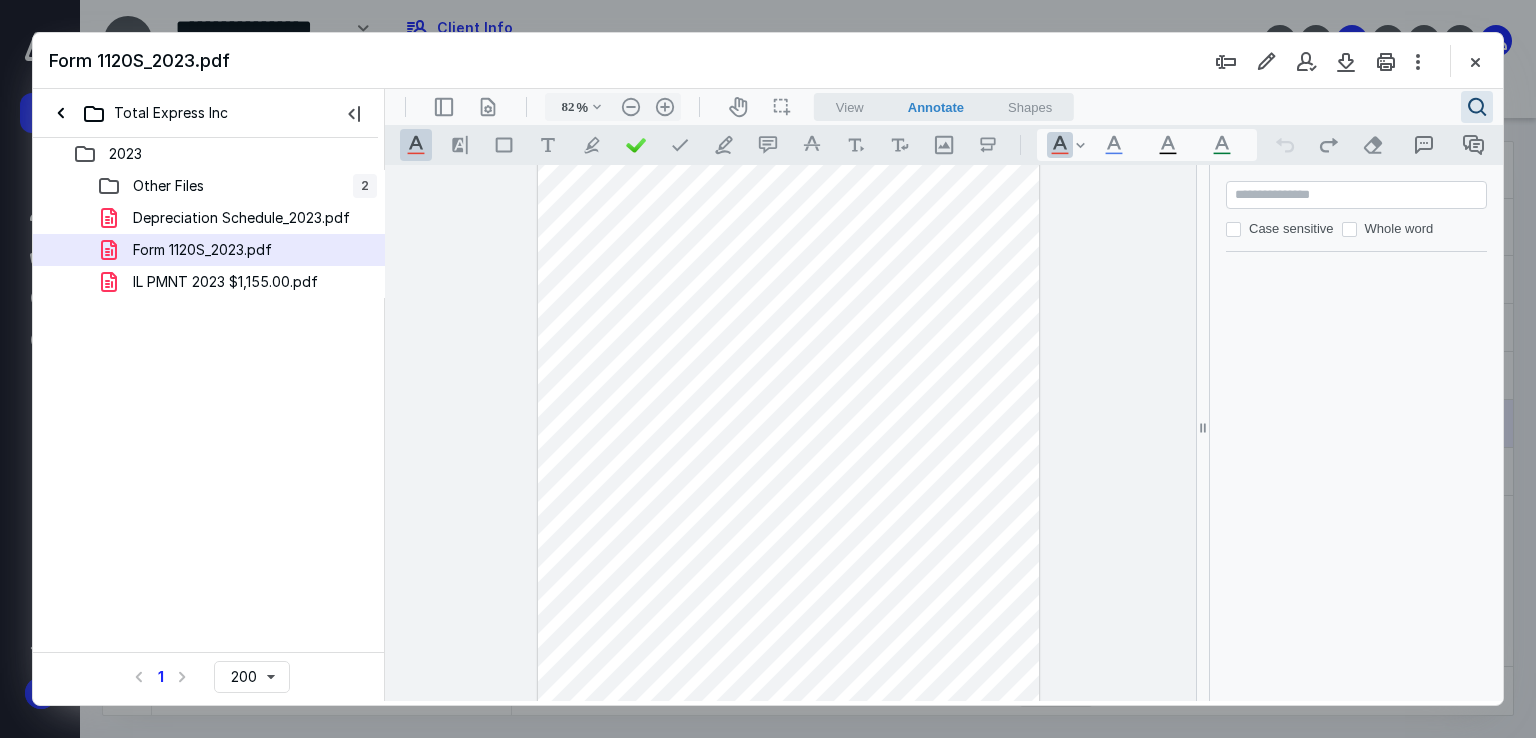 click at bounding box center (1358, 195) 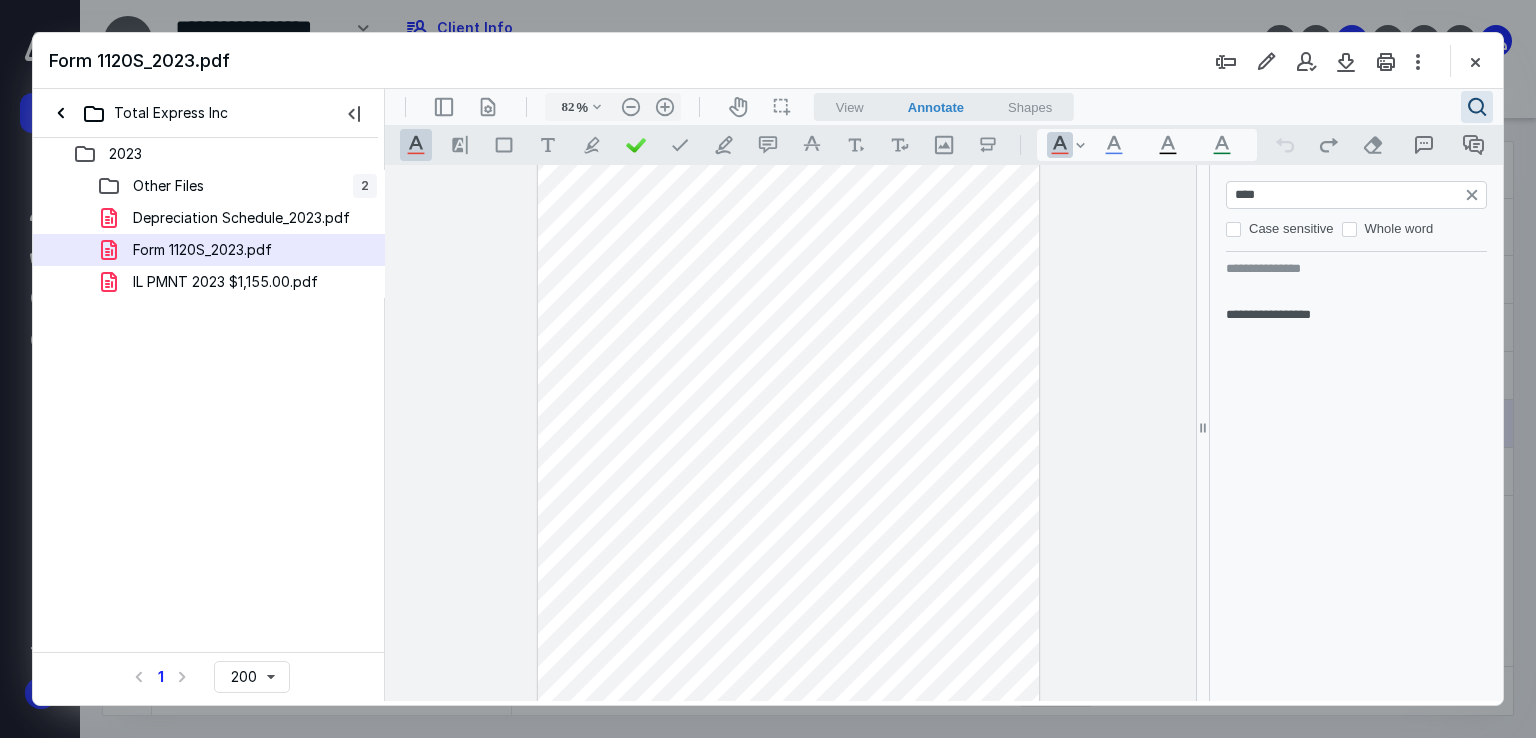 type on "****" 